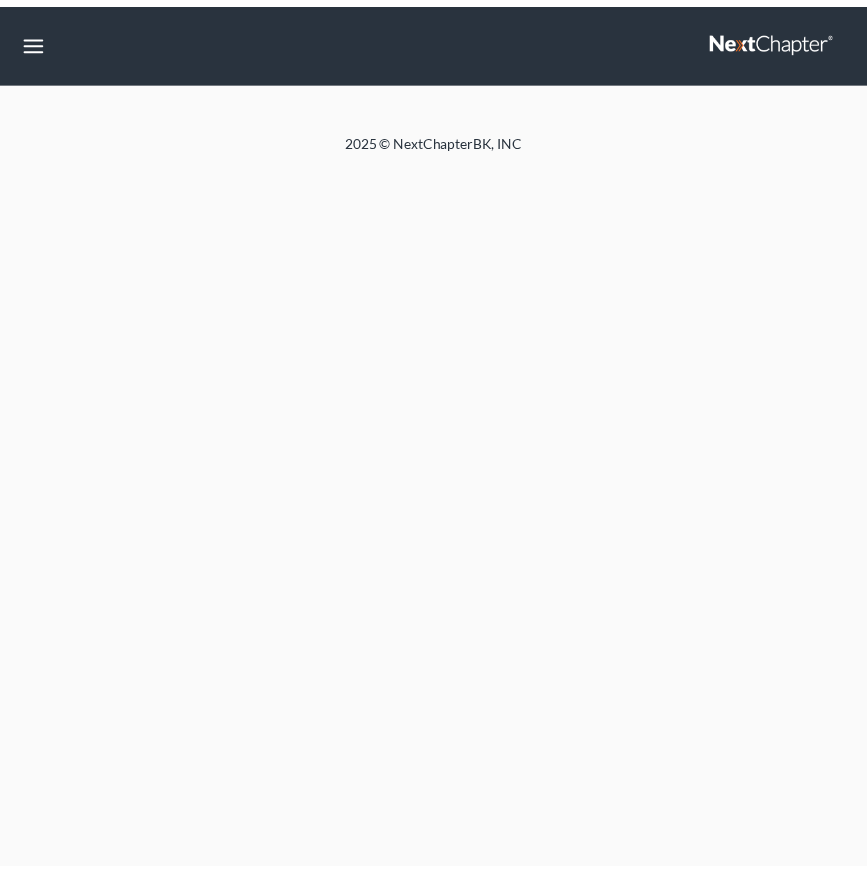 scroll, scrollTop: 0, scrollLeft: 0, axis: both 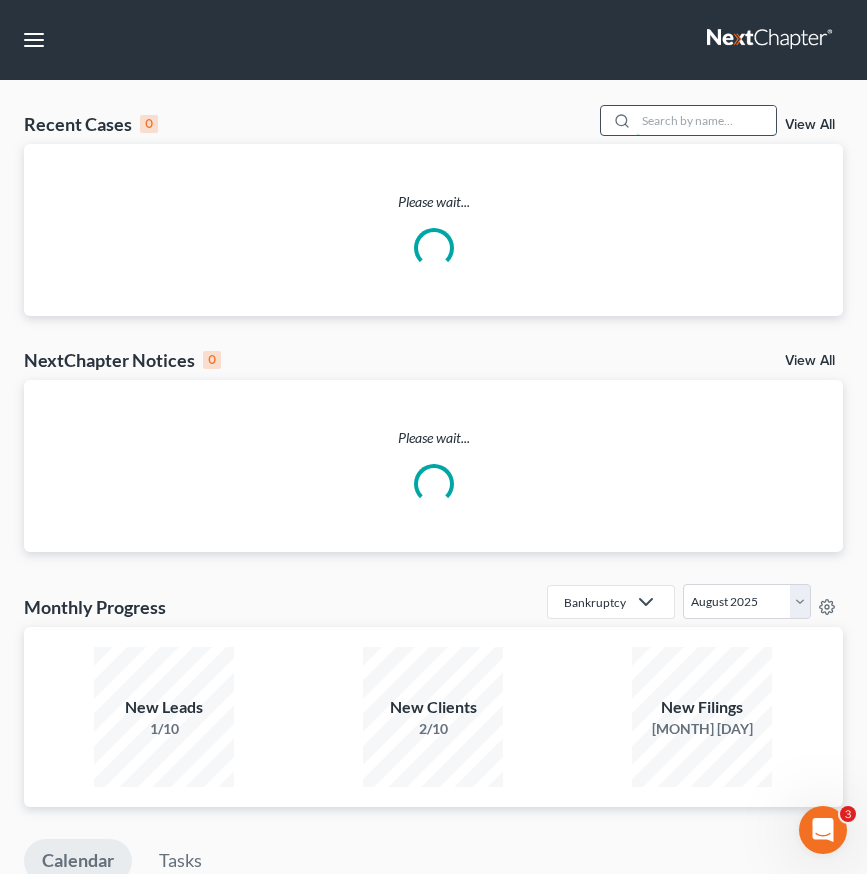 click at bounding box center [706, 120] 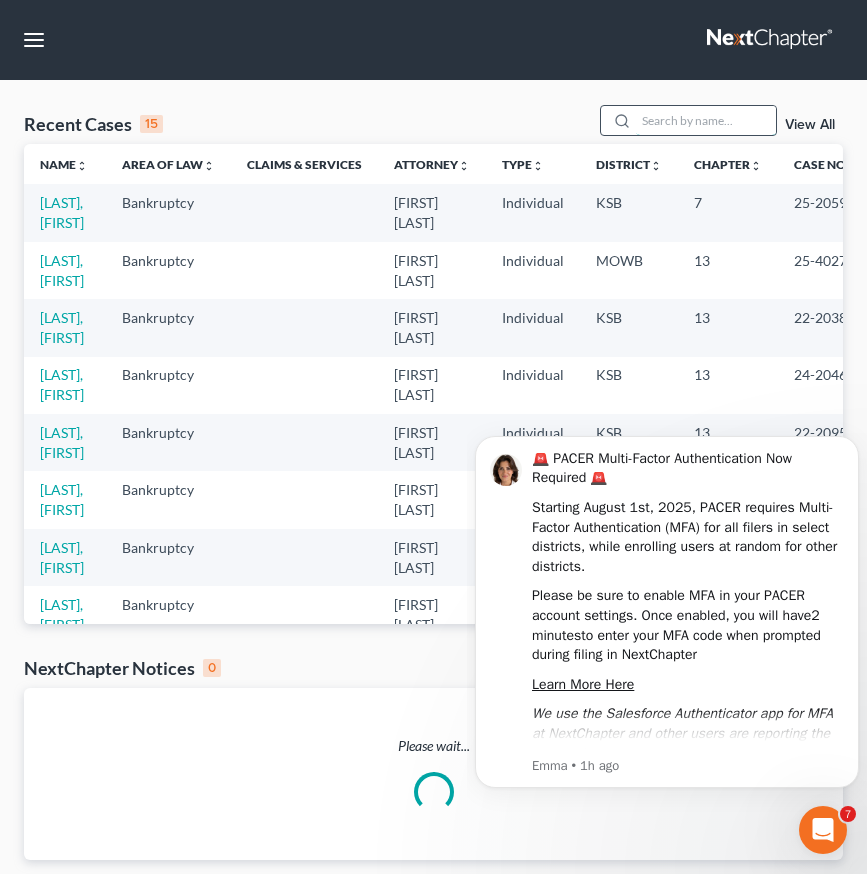 scroll, scrollTop: 0, scrollLeft: 0, axis: both 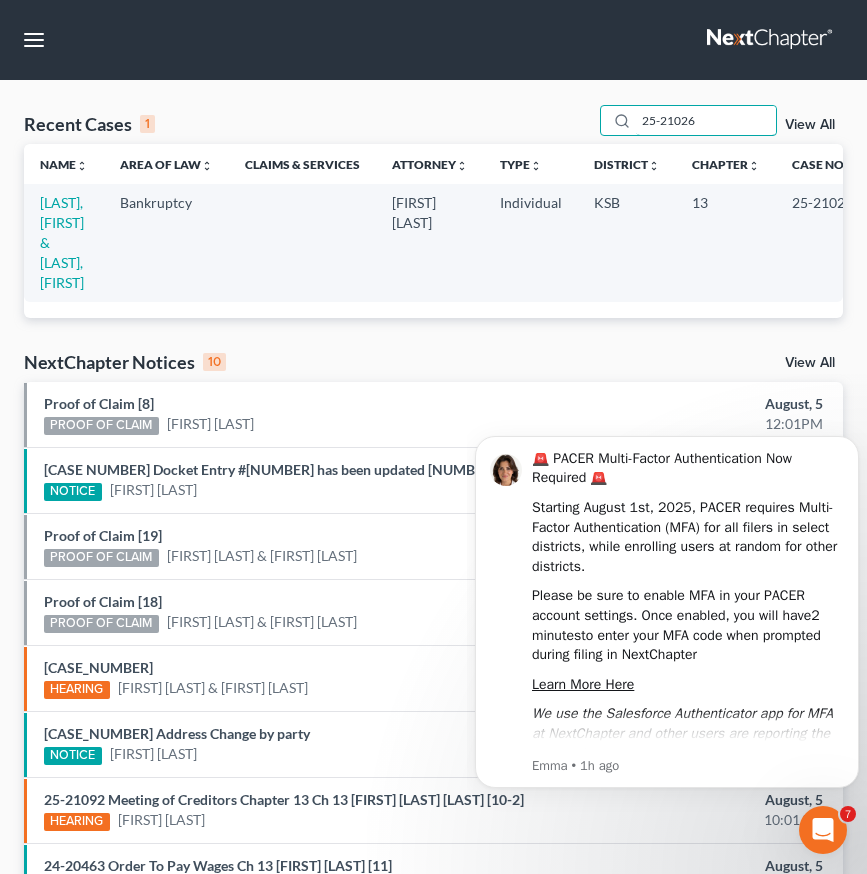 type on "25-21026" 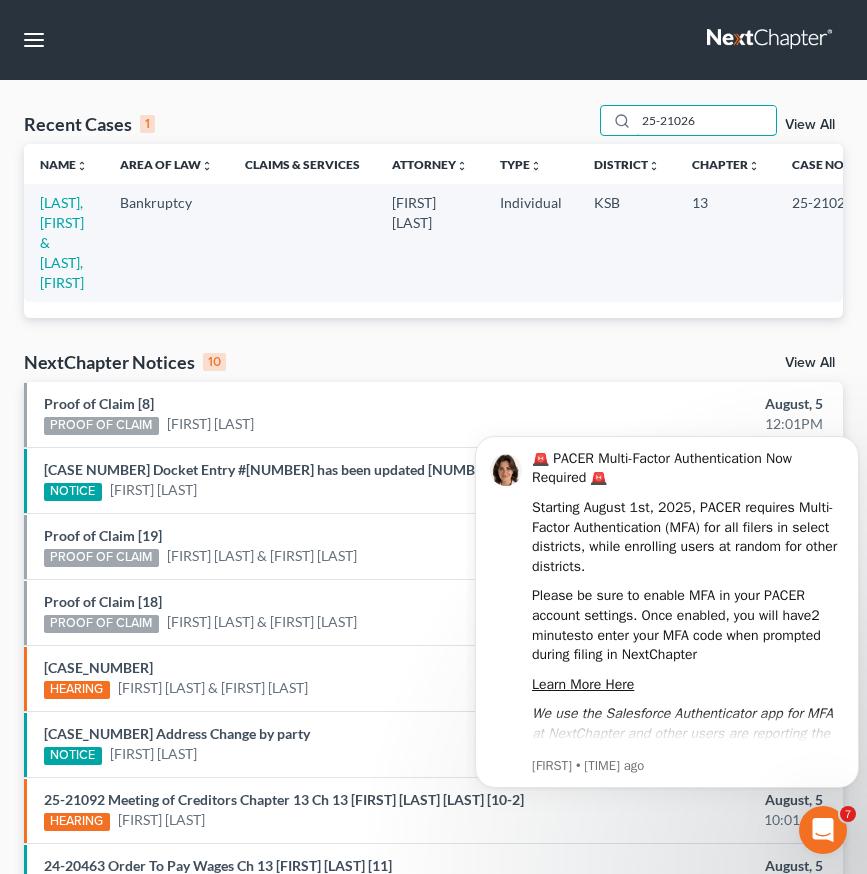 drag, startPoint x: 744, startPoint y: 120, endPoint x: 495, endPoint y: 118, distance: 249.00803 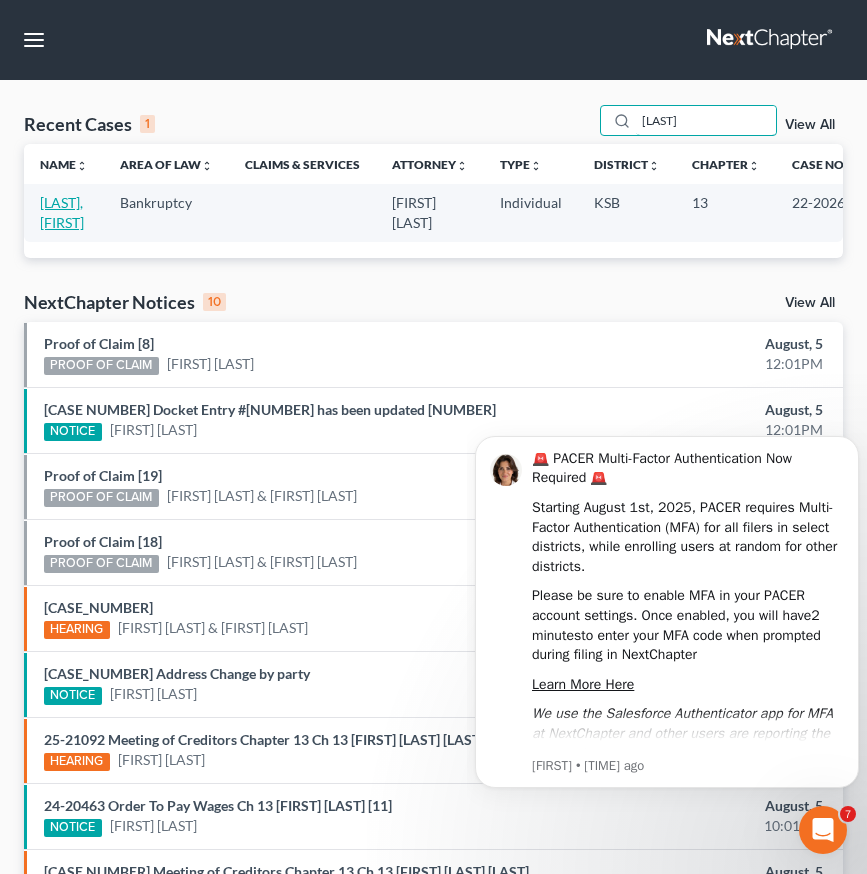type on "[LAST]" 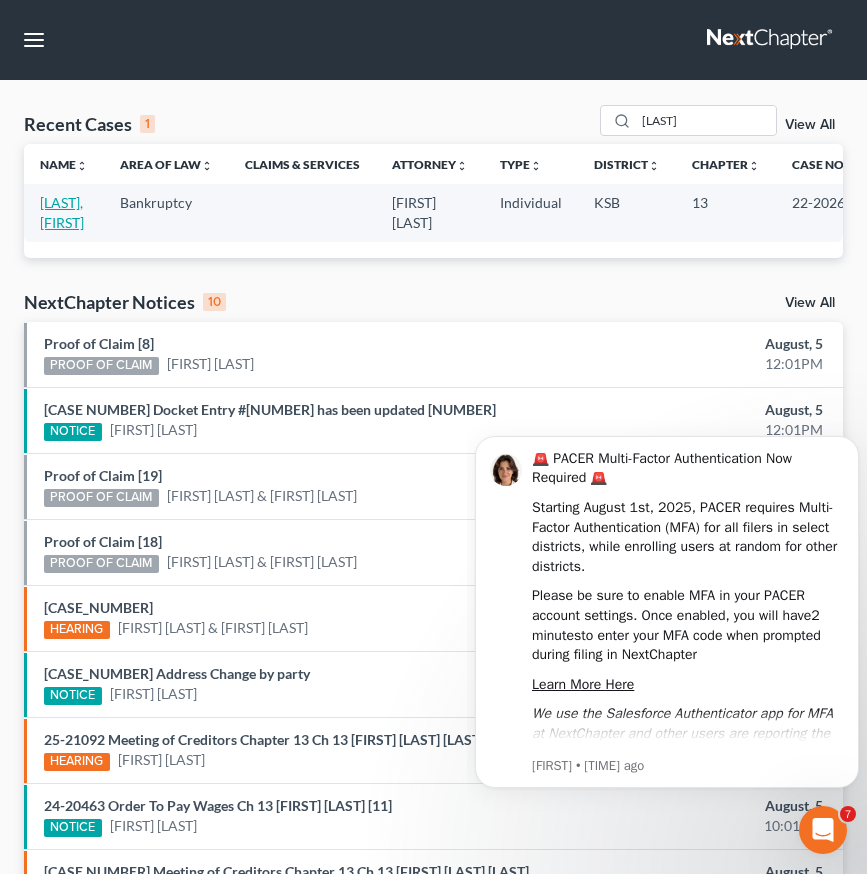 click on "[LAST], [FIRST]" at bounding box center (62, 212) 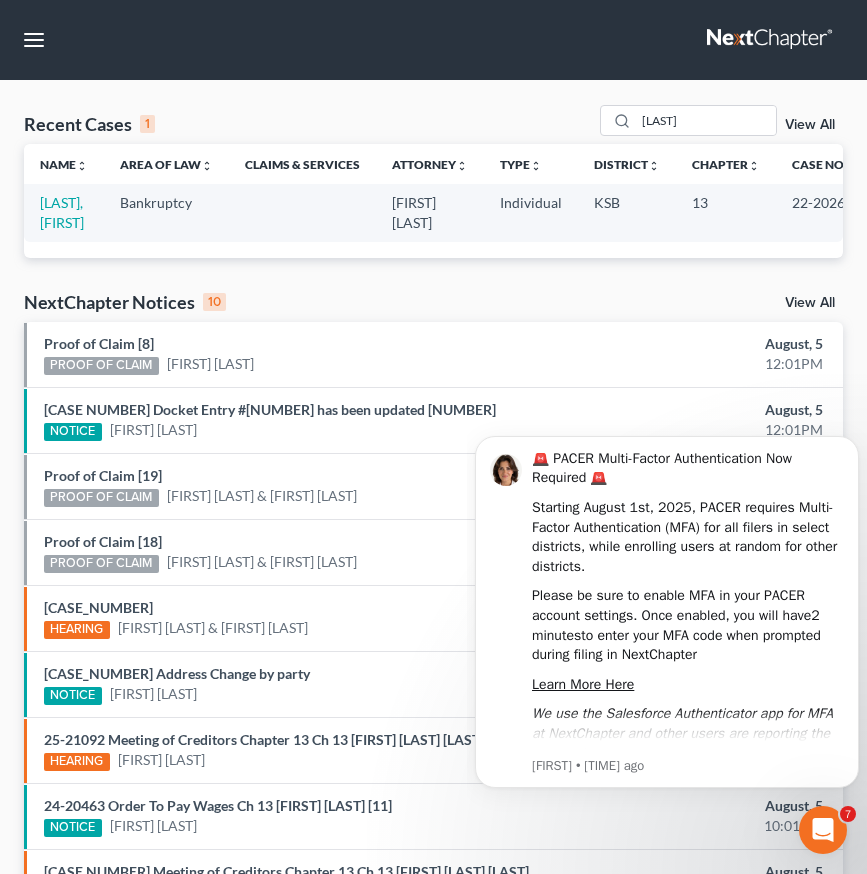 select on "2" 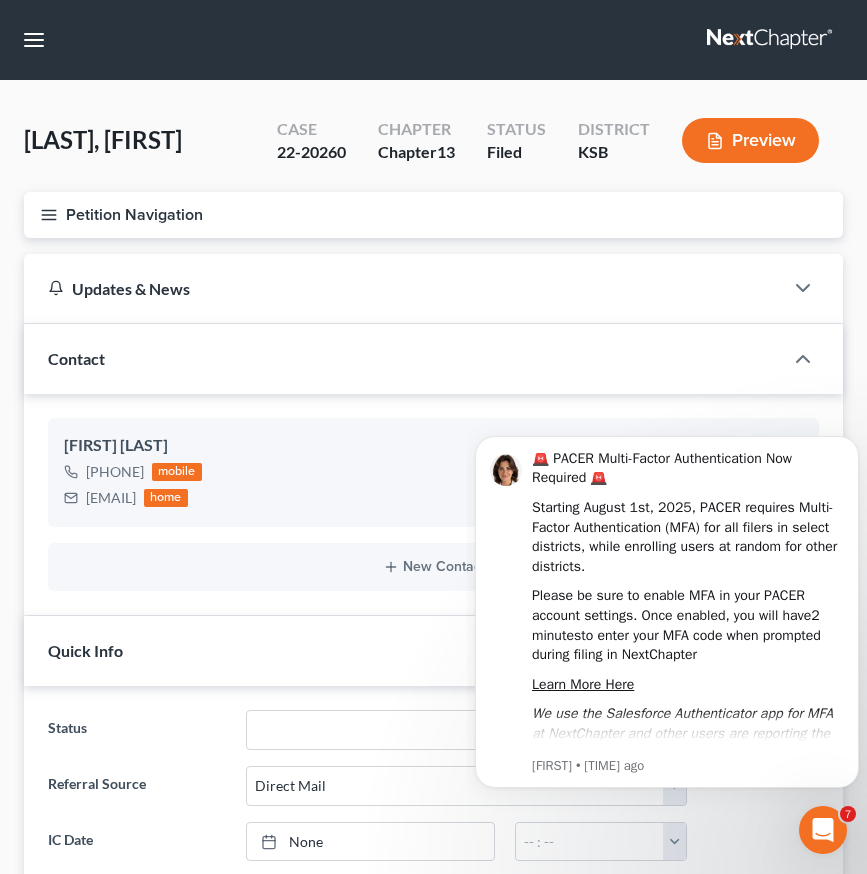 scroll, scrollTop: 262, scrollLeft: 0, axis: vertical 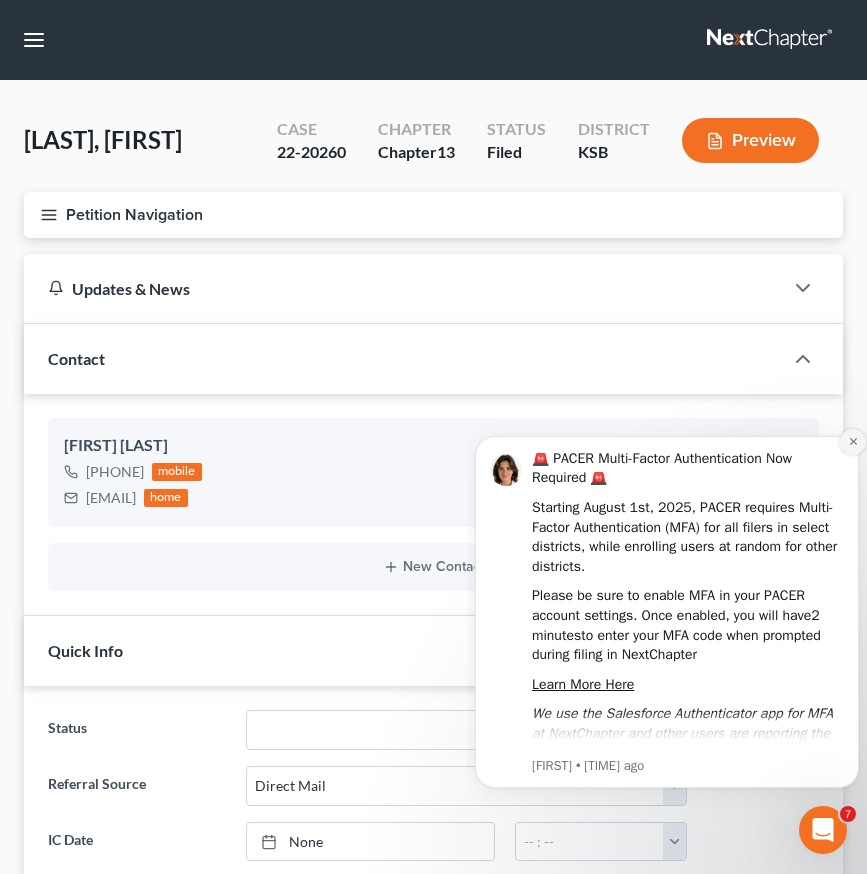 click at bounding box center (853, 442) 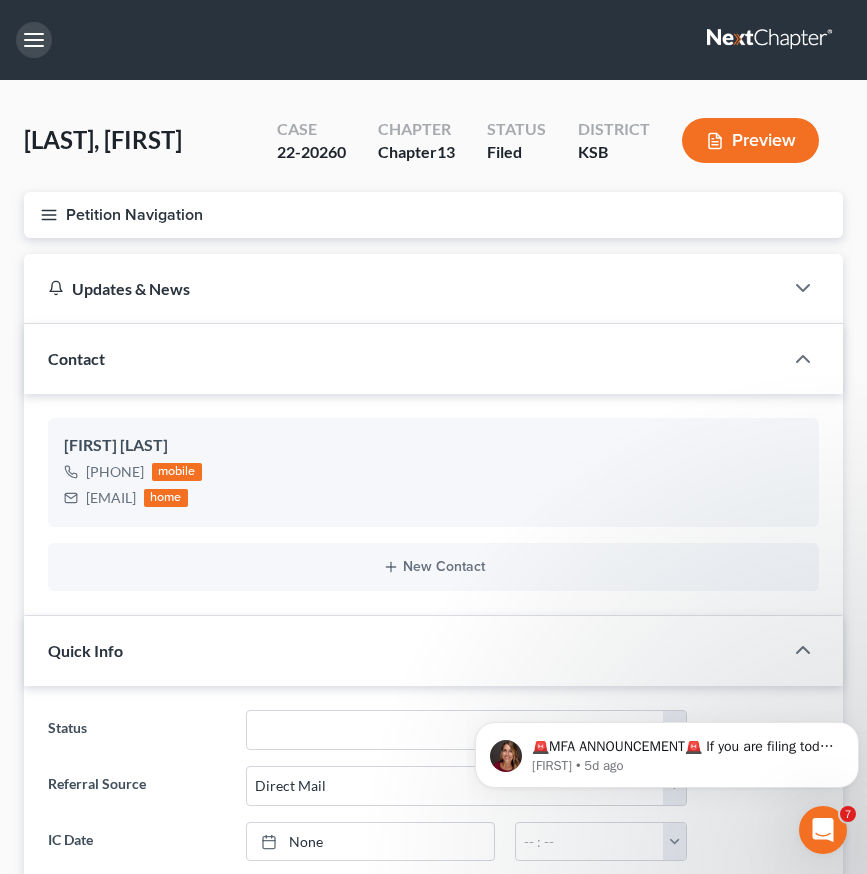 click at bounding box center (34, 40) 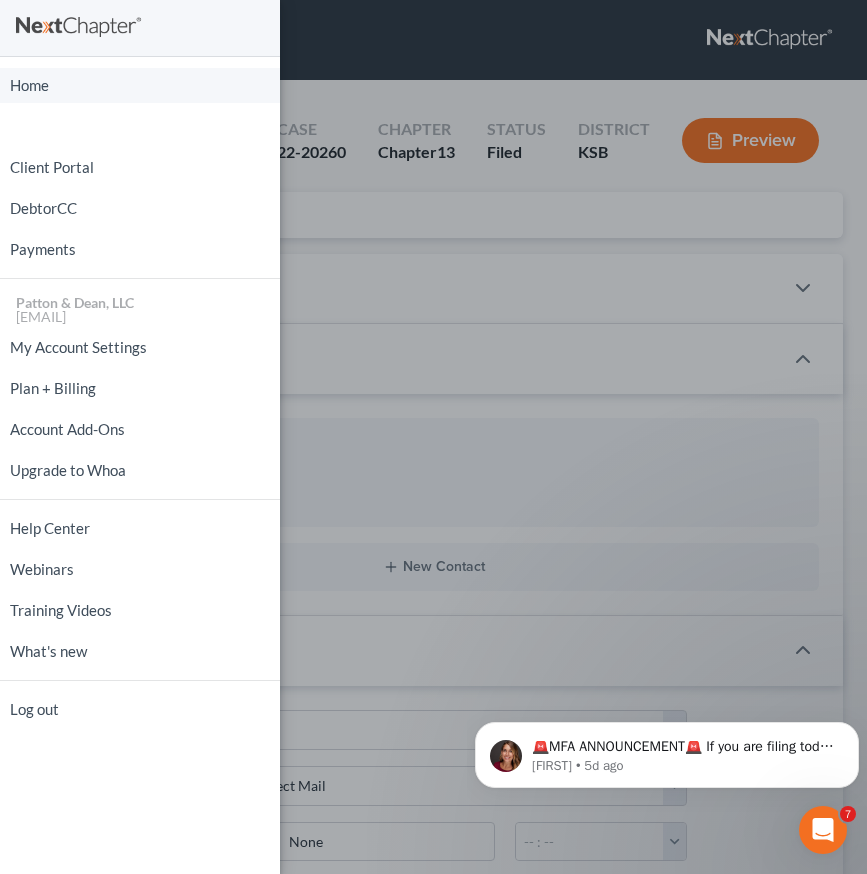 click on "Home" at bounding box center (140, 85) 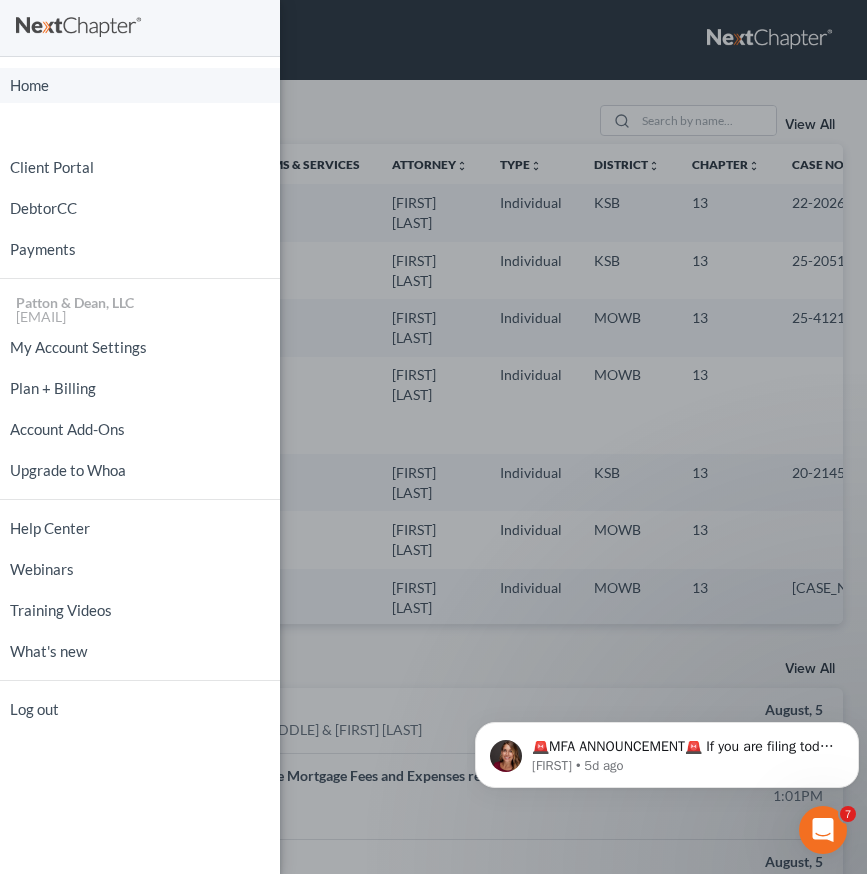 click on "Home" at bounding box center (140, 85) 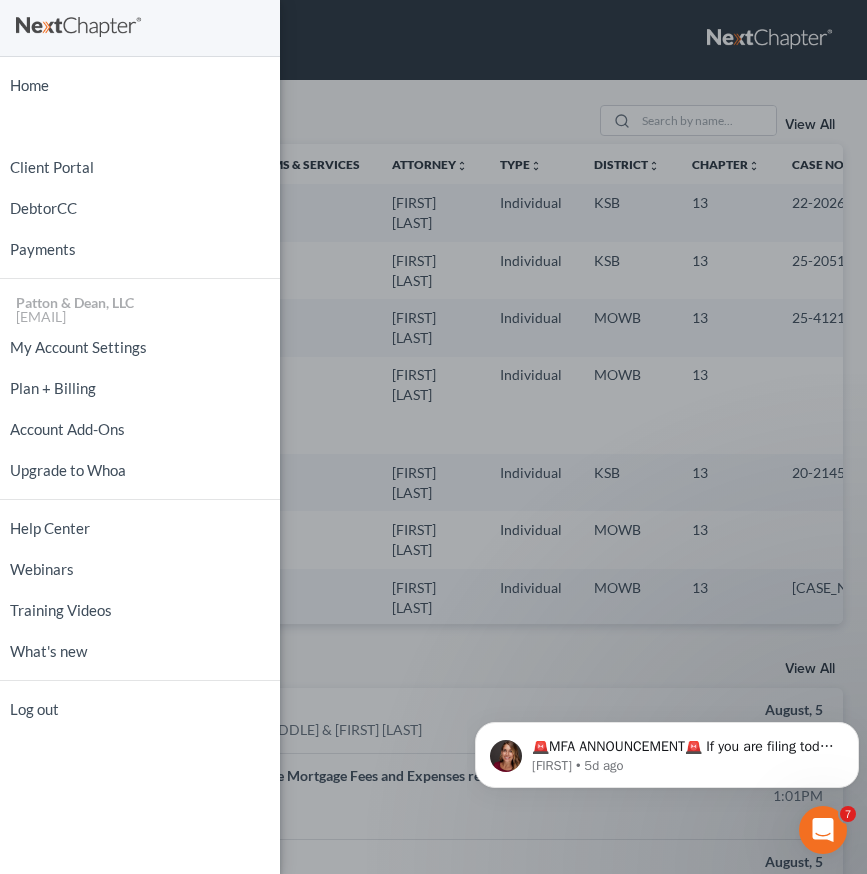 click on "Home New Case Client Portal DebtorCC Payments Patton & Dean, LLC [EMAIL] My Account Settings Plan + Billing Account Add-Ons Upgrade to Whoa Help Center Webinars Training Videos What's new Log out" at bounding box center (433, 437) 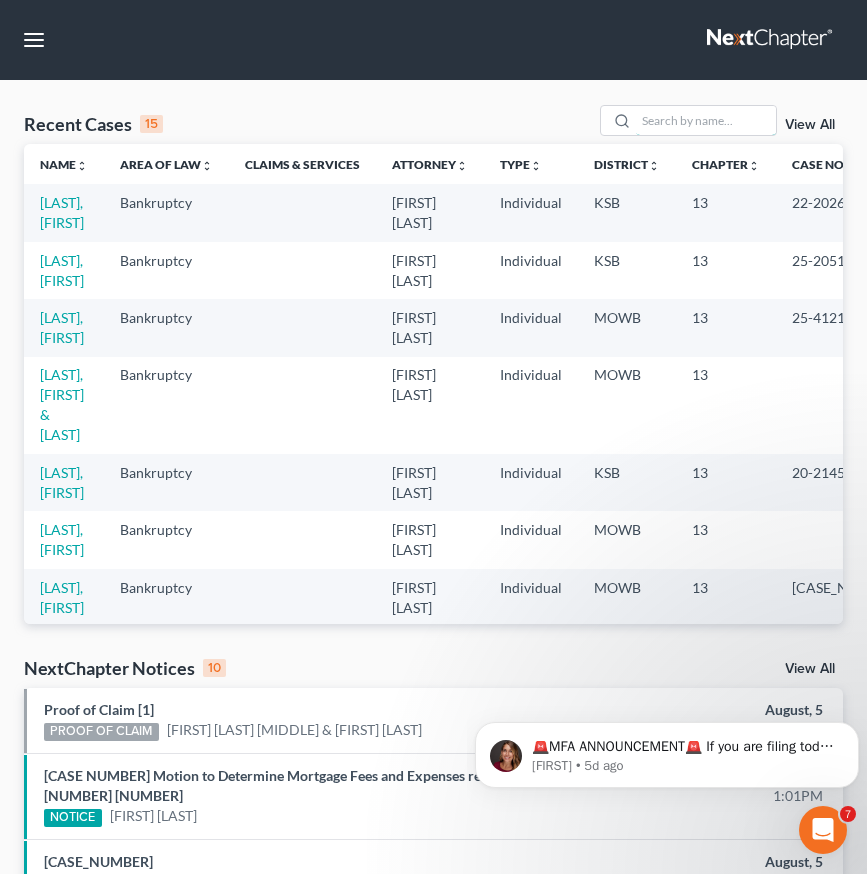 click at bounding box center (706, 120) 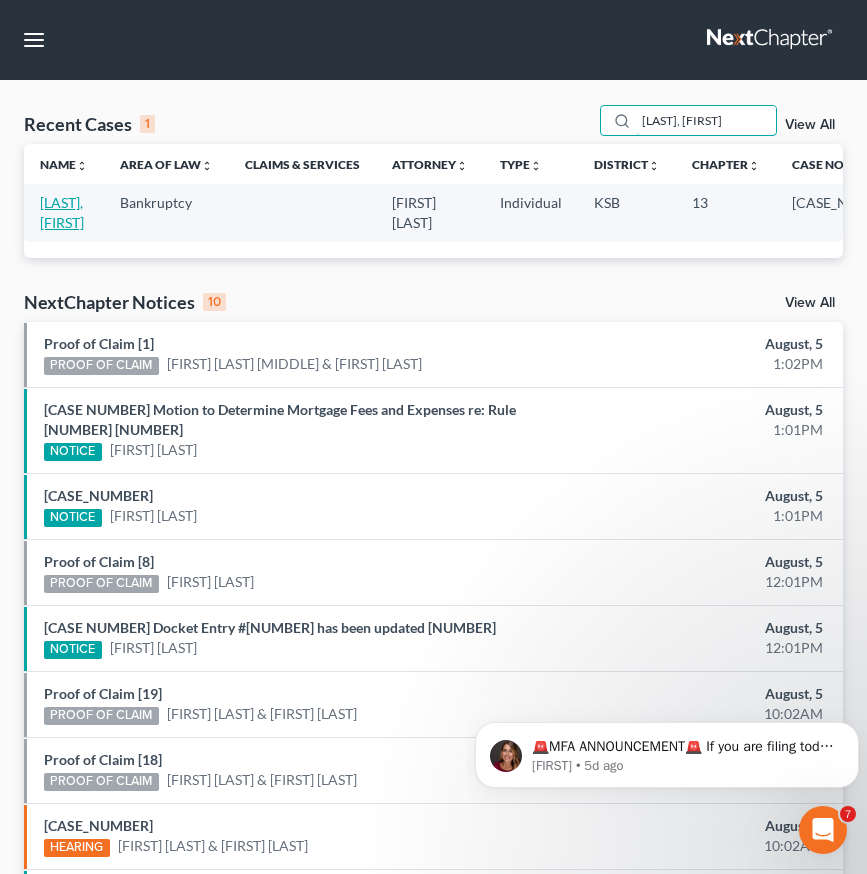 type on "[LAST], [FIRST]" 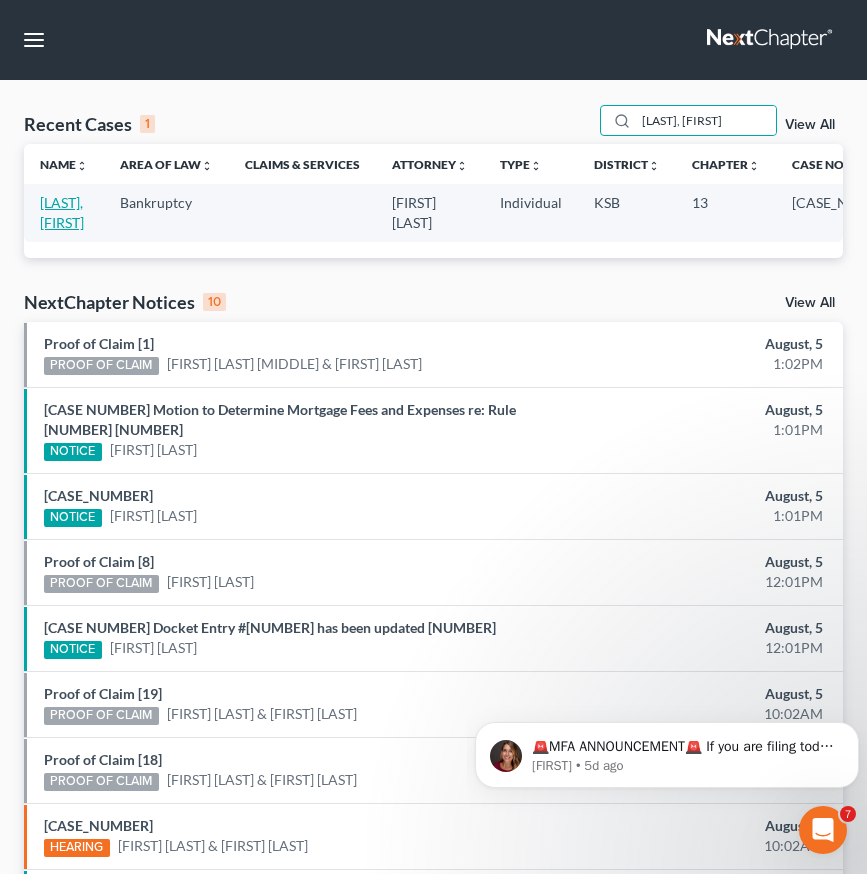 click on "[LAST], [FIRST]" at bounding box center [62, 212] 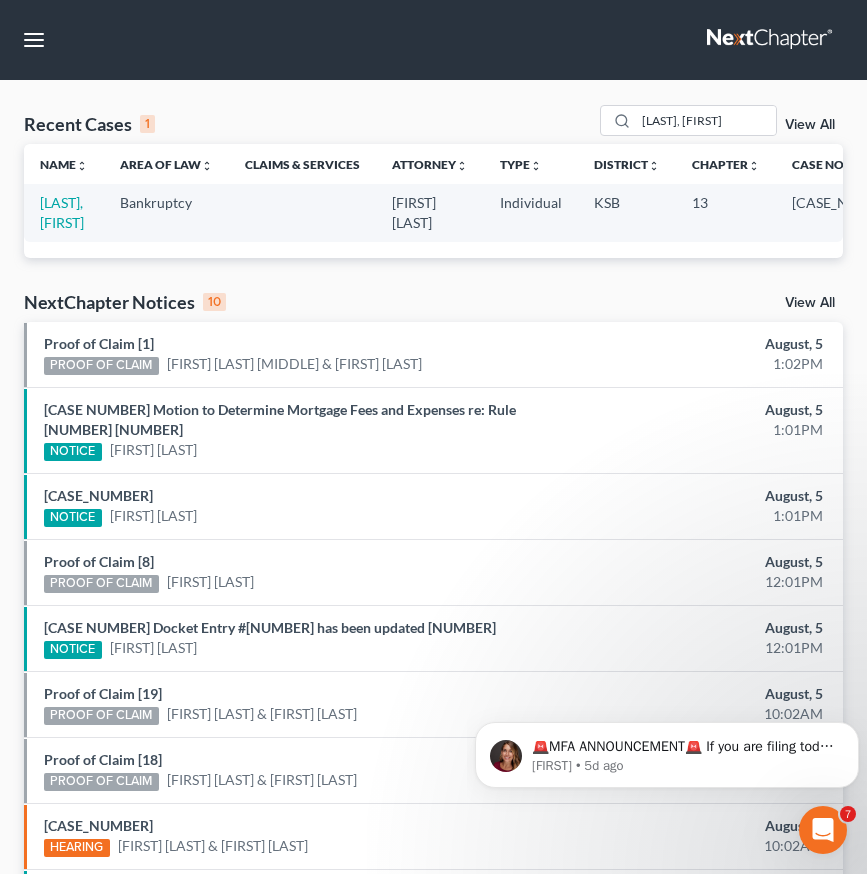 select on "1" 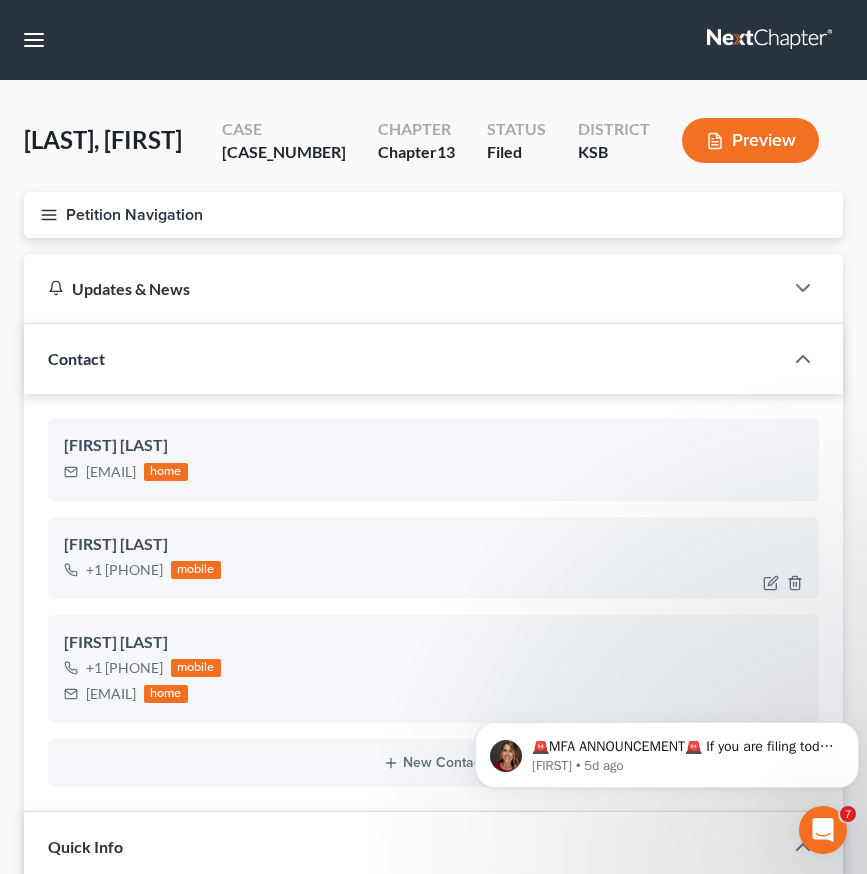 scroll, scrollTop: 347, scrollLeft: 0, axis: vertical 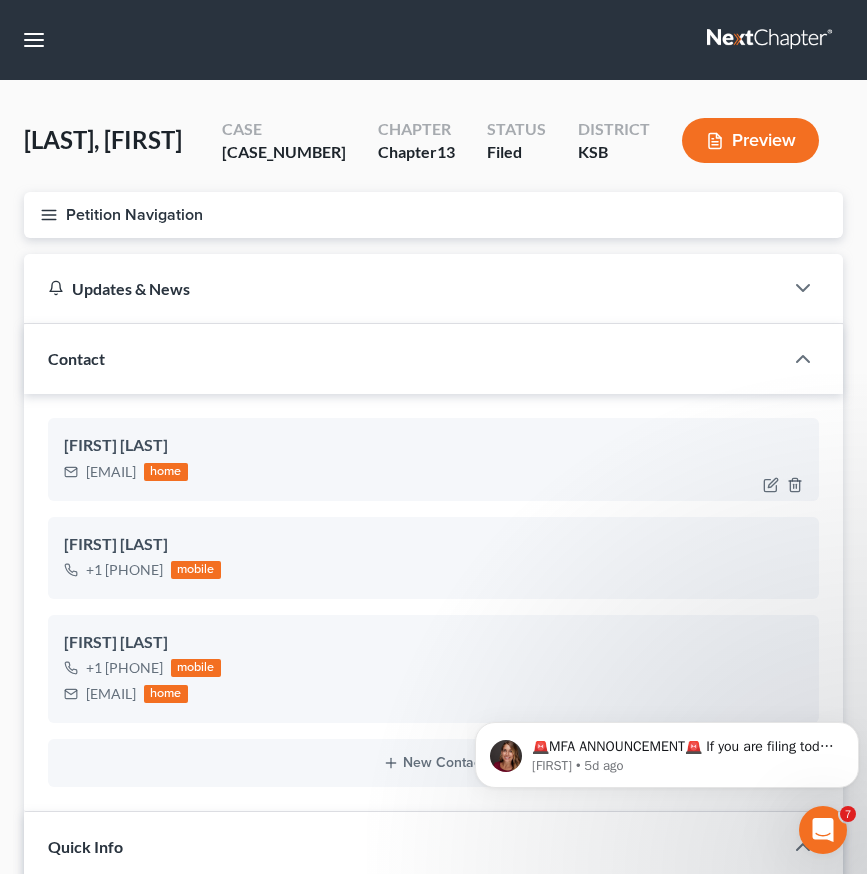 drag, startPoint x: 231, startPoint y: 472, endPoint x: 84, endPoint y: 477, distance: 147.085 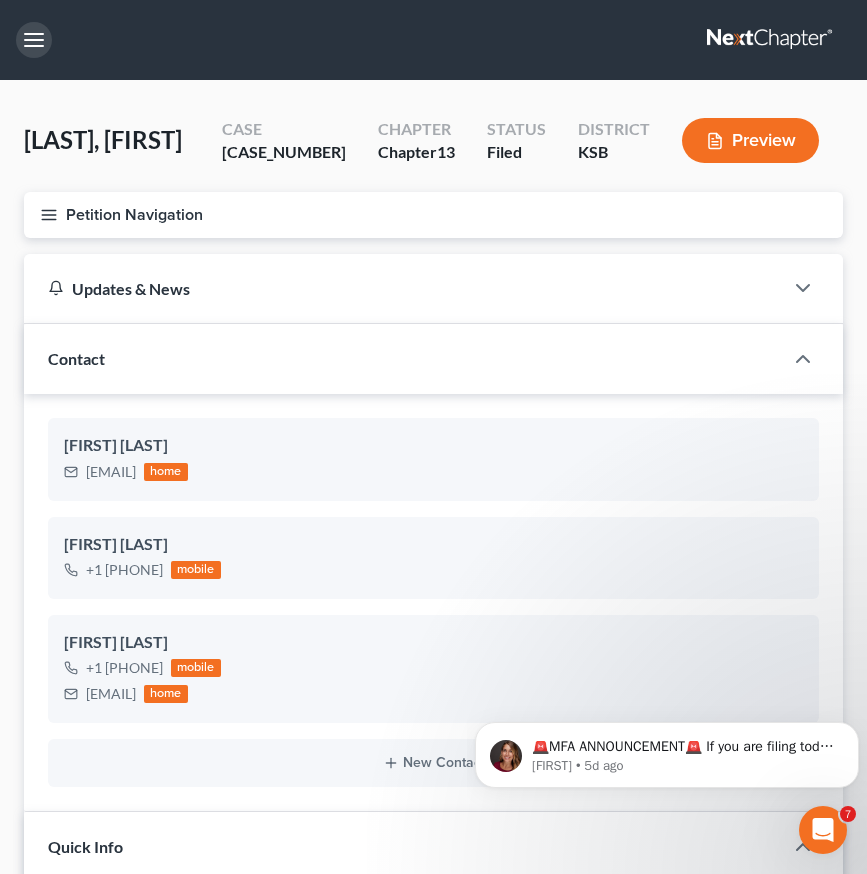 drag, startPoint x: 28, startPoint y: 45, endPoint x: 35, endPoint y: 55, distance: 12.206555 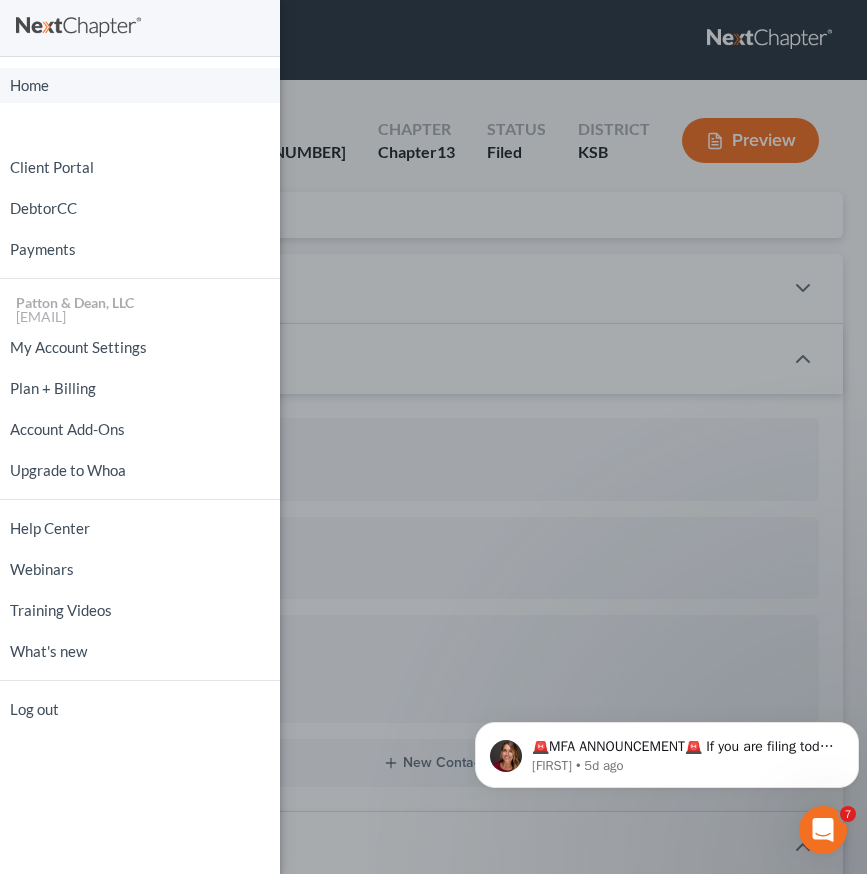 click on "Home" at bounding box center (140, 85) 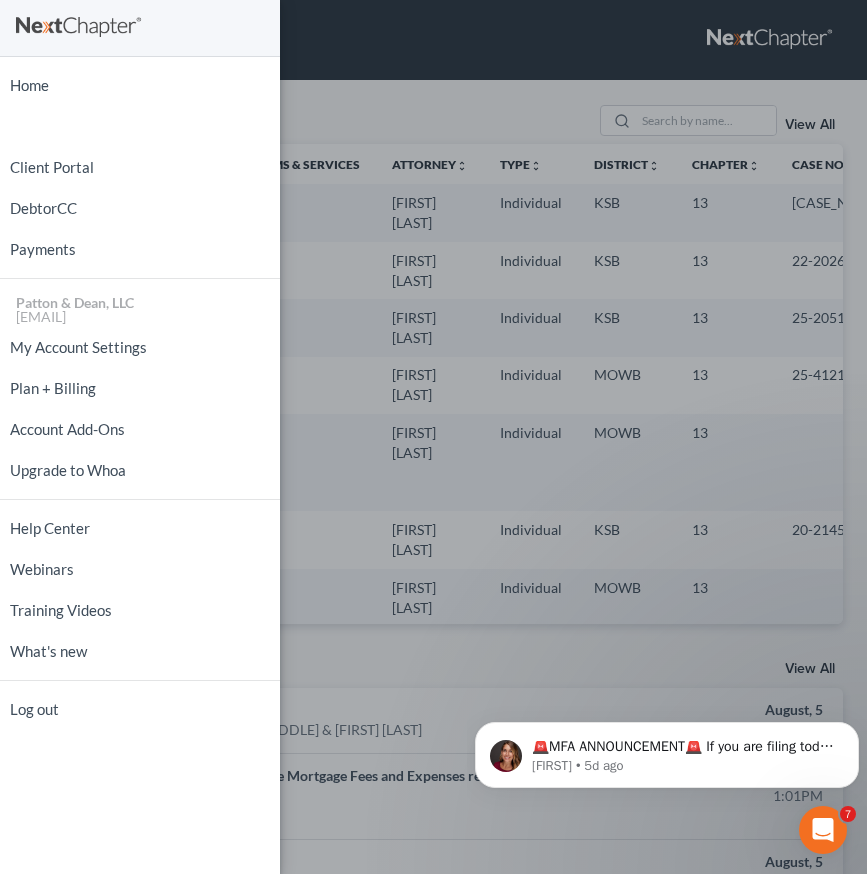 click on "Home New Case Client Portal DebtorCC Payments Patton & Dean, LLC [EMAIL] My Account Settings Plan + Billing Account Add-Ons Upgrade to Whoa Help Center Webinars Training Videos What's new Log out" at bounding box center [433, 437] 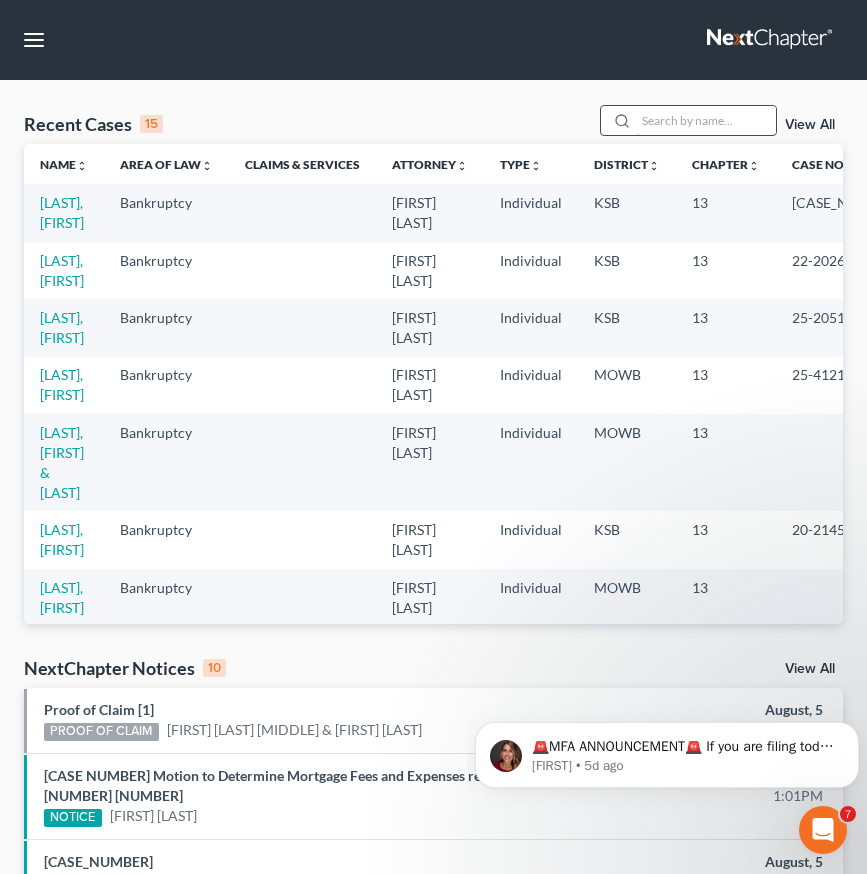 click at bounding box center [706, 120] 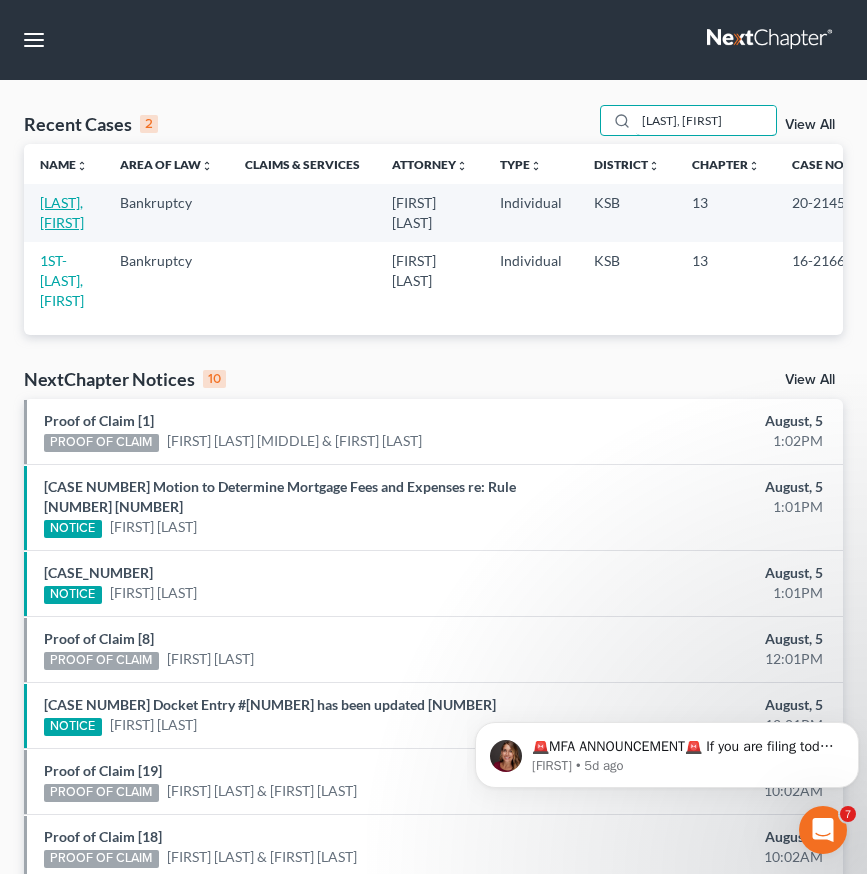 type on "[LAST], [FIRST]" 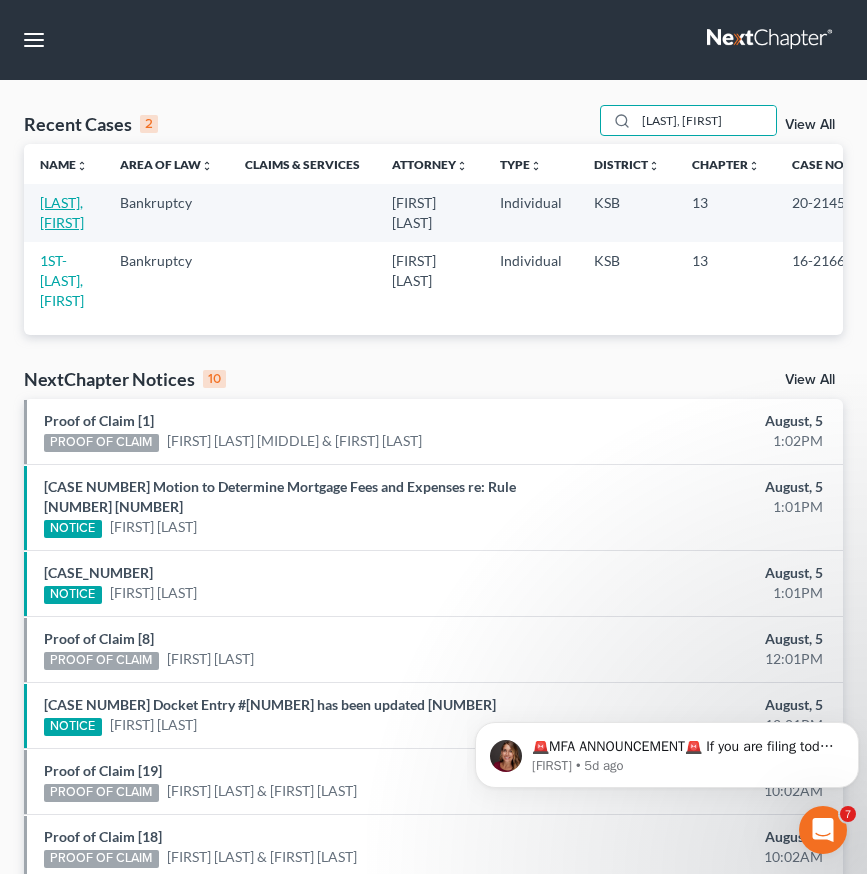 click on "[LAST], [FIRST]" at bounding box center [62, 212] 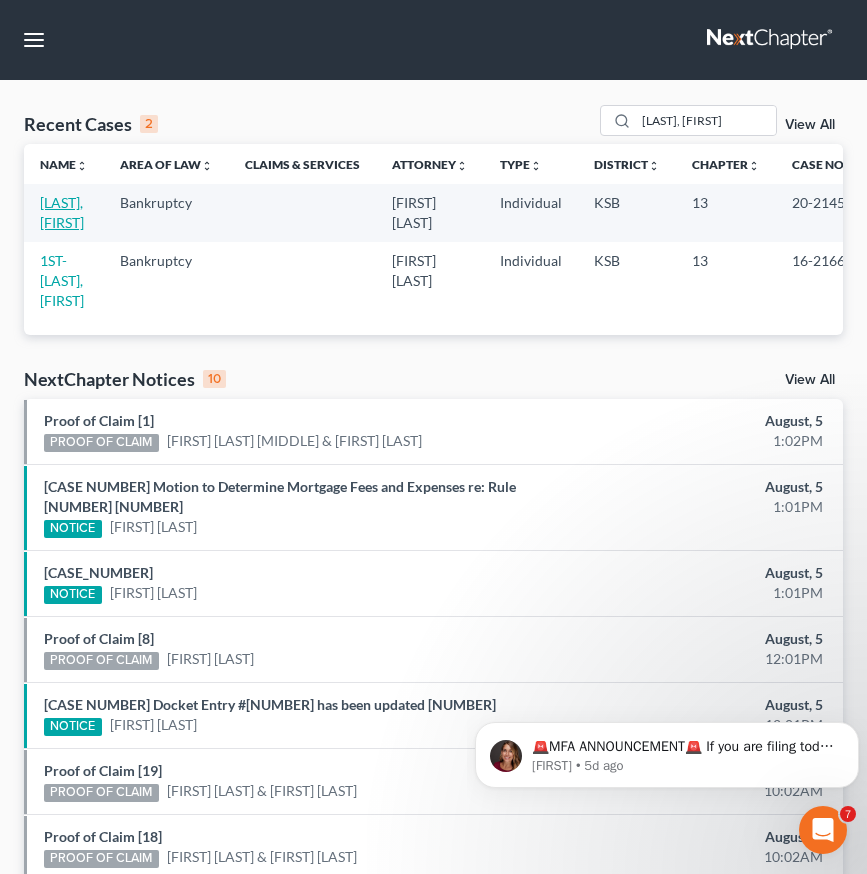 select on "1" 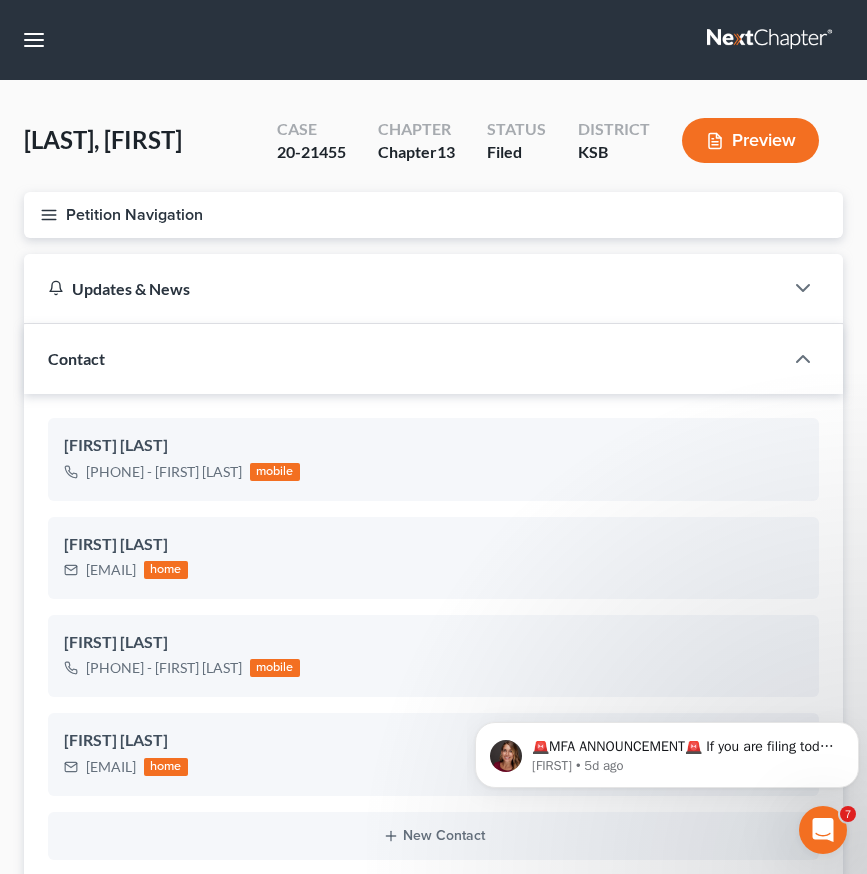 scroll, scrollTop: 1355, scrollLeft: 0, axis: vertical 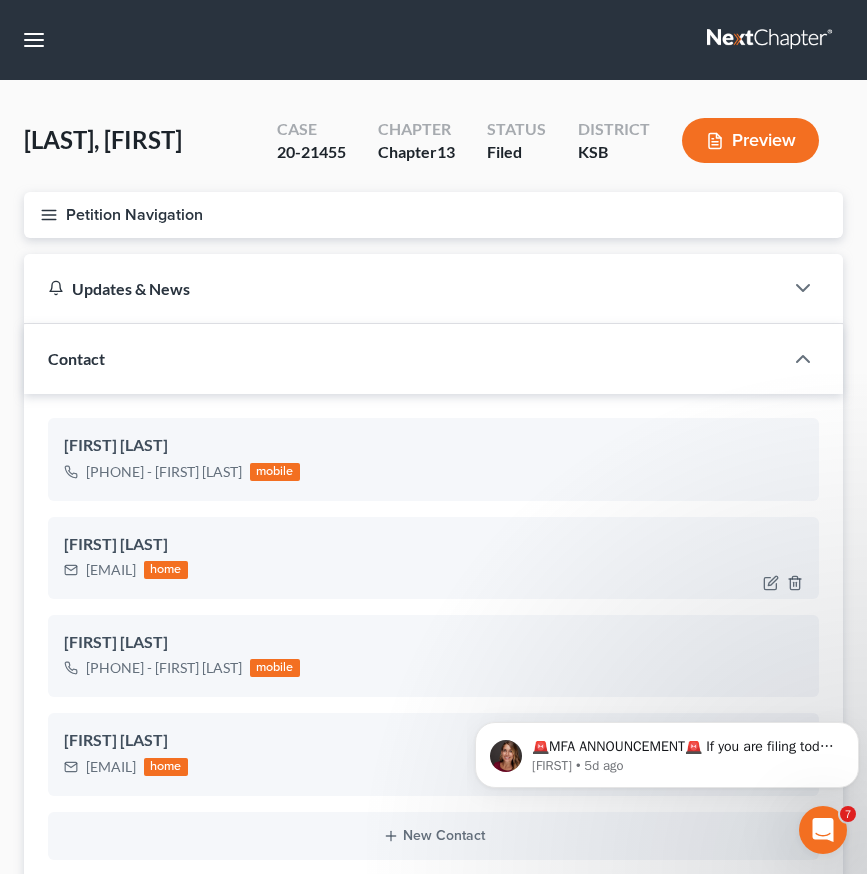 drag, startPoint x: 247, startPoint y: 571, endPoint x: 113, endPoint y: 562, distance: 134.3019 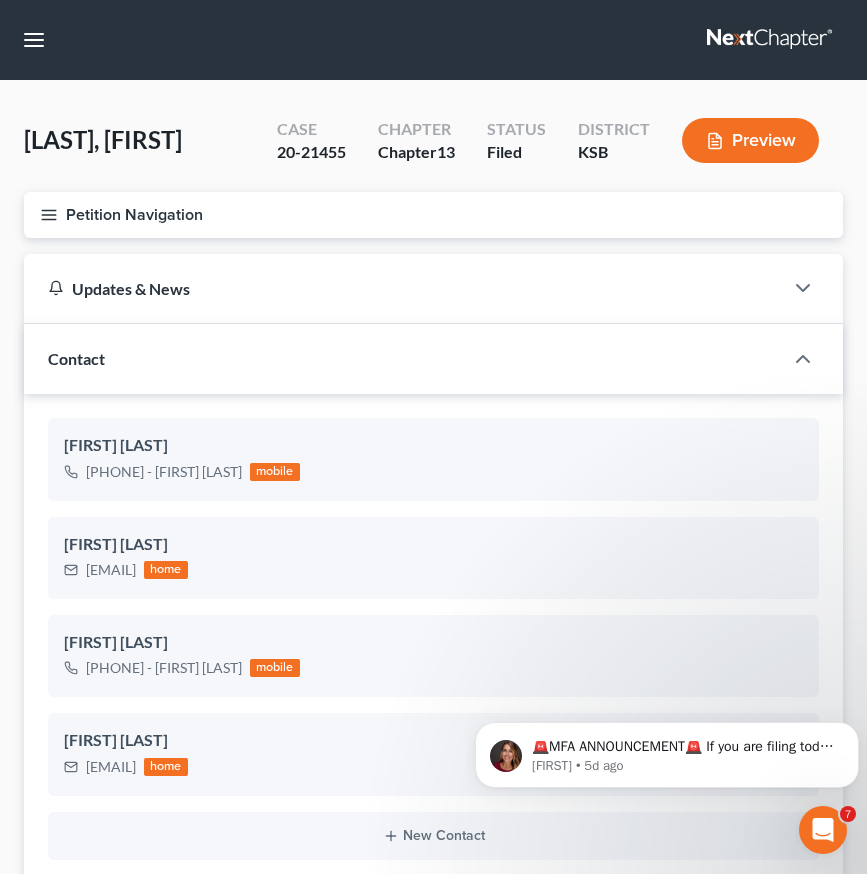click on "Home New Case Client Portal DebtorCC Payments Patton & Dean, LLC [EMAIL] My Account Settings Plan + Billing Account Add-Ons Upgrade to Whoa Help Center Webinars Training Videos What's new Log out New Case Home Client Portal DebtorCC Payments         - No Result - See all results Or Press Enter... Help Help Center Webinars Training Videos What's new Patton & Dean, LLC Patton & Dean, LLC [EMAIL] My Account Settings Plan + Billing Account Add-Ons Upgrade to Whoa Log out" at bounding box center [433, 40] 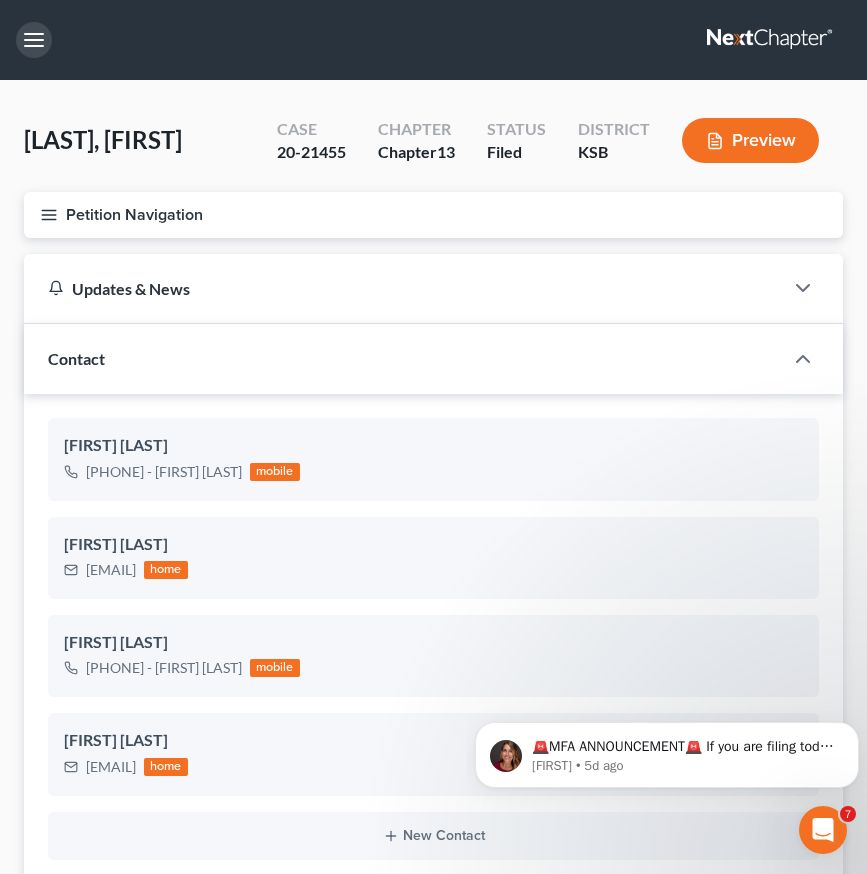 click at bounding box center (34, 40) 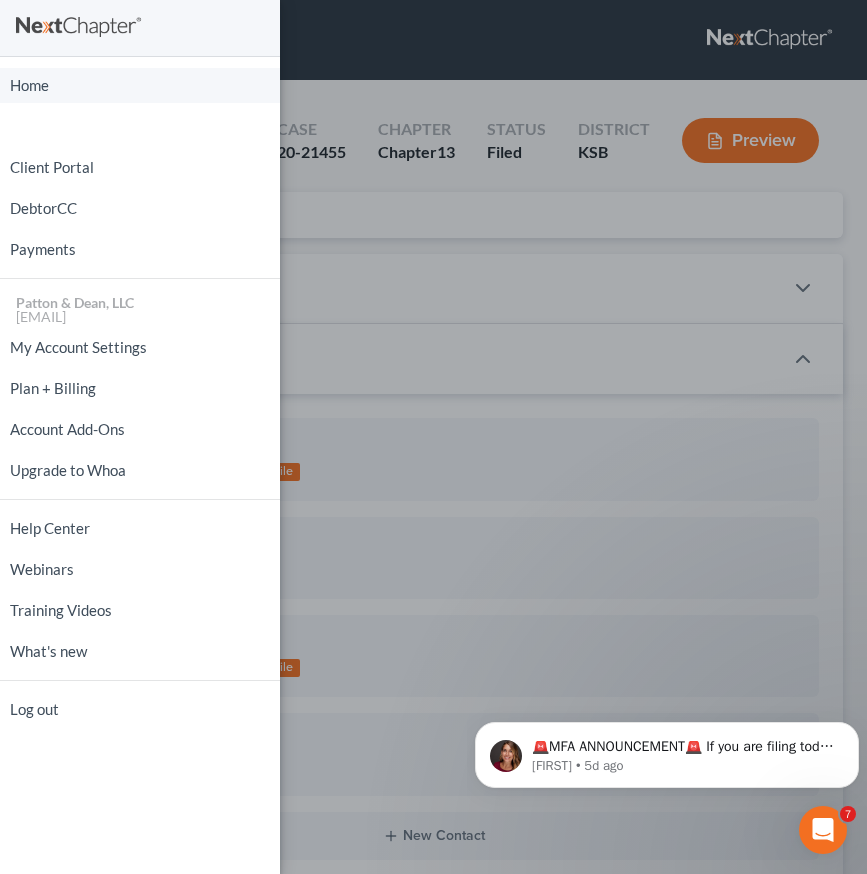 click on "Home" at bounding box center (140, 85) 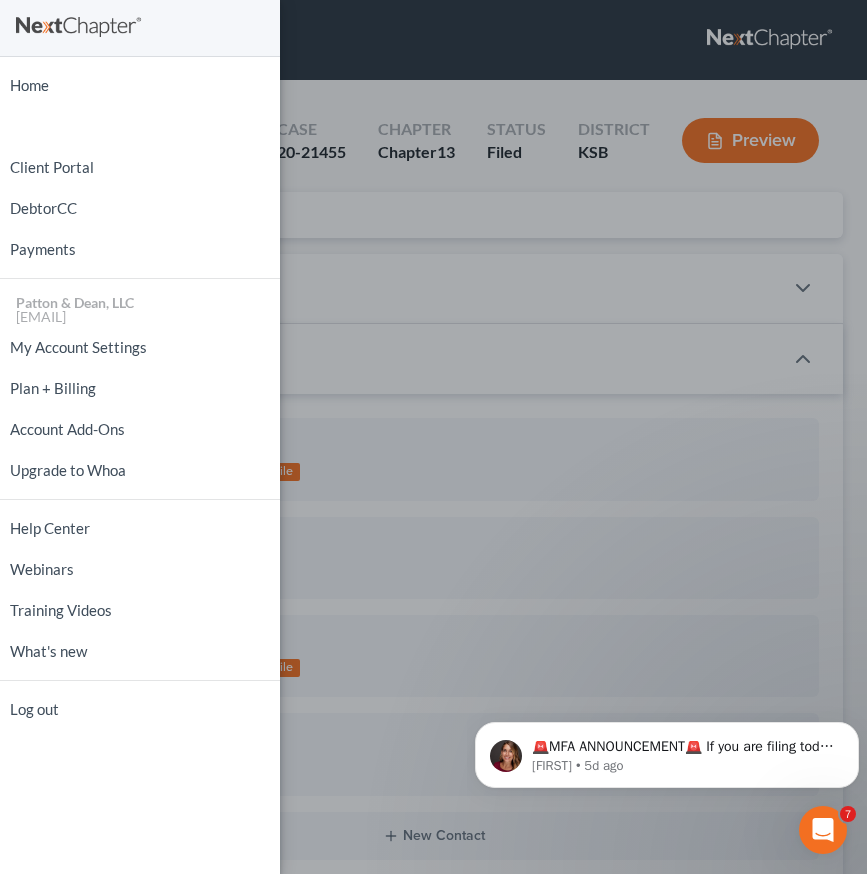 click on "Home New Case Client Portal DebtorCC Payments Patton & Dean, LLC [EMAIL] My Account Settings Plan + Billing Account Add-Ons Upgrade to Whoa Help Center Webinars Training Videos What's new Log out" at bounding box center [433, 437] 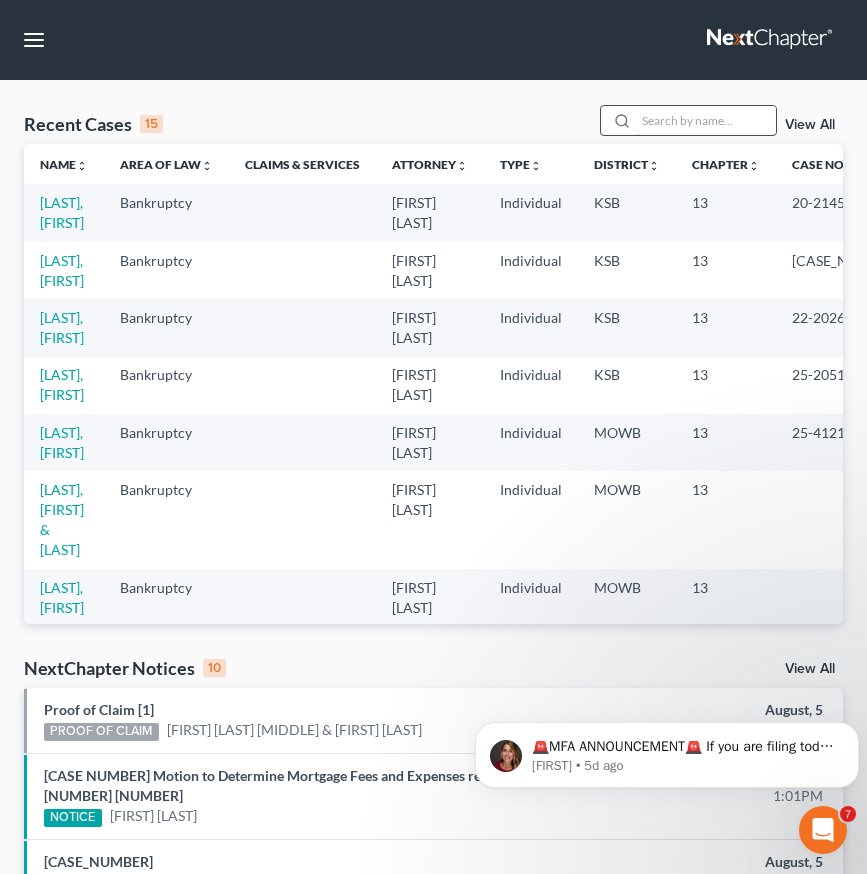 click at bounding box center (706, 120) 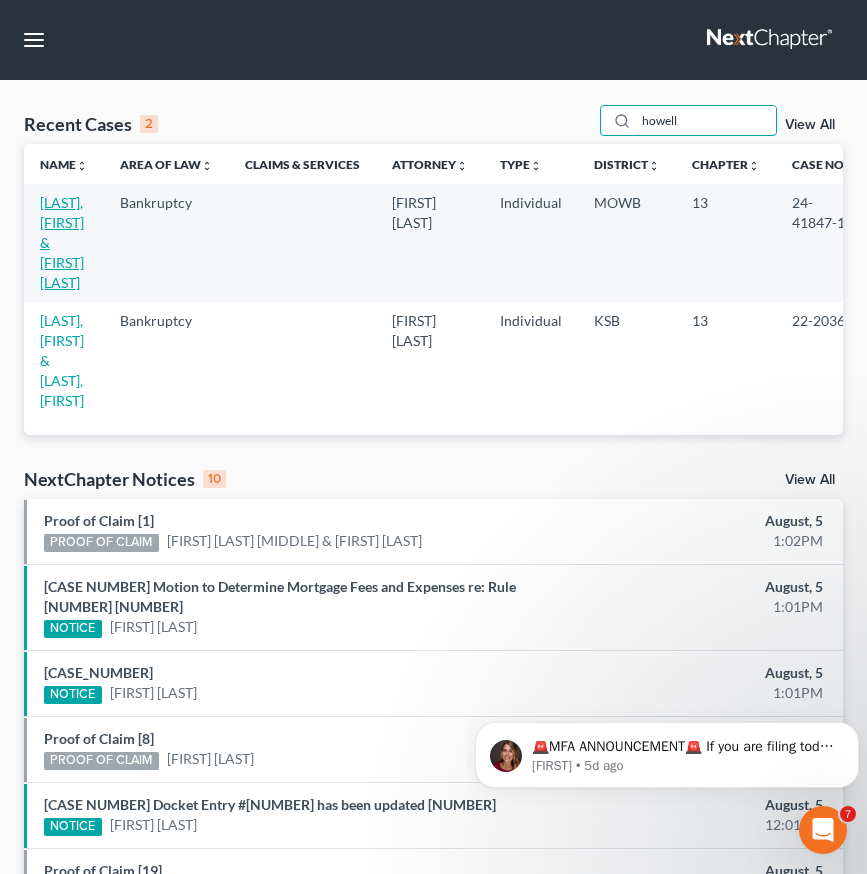 type on "howell" 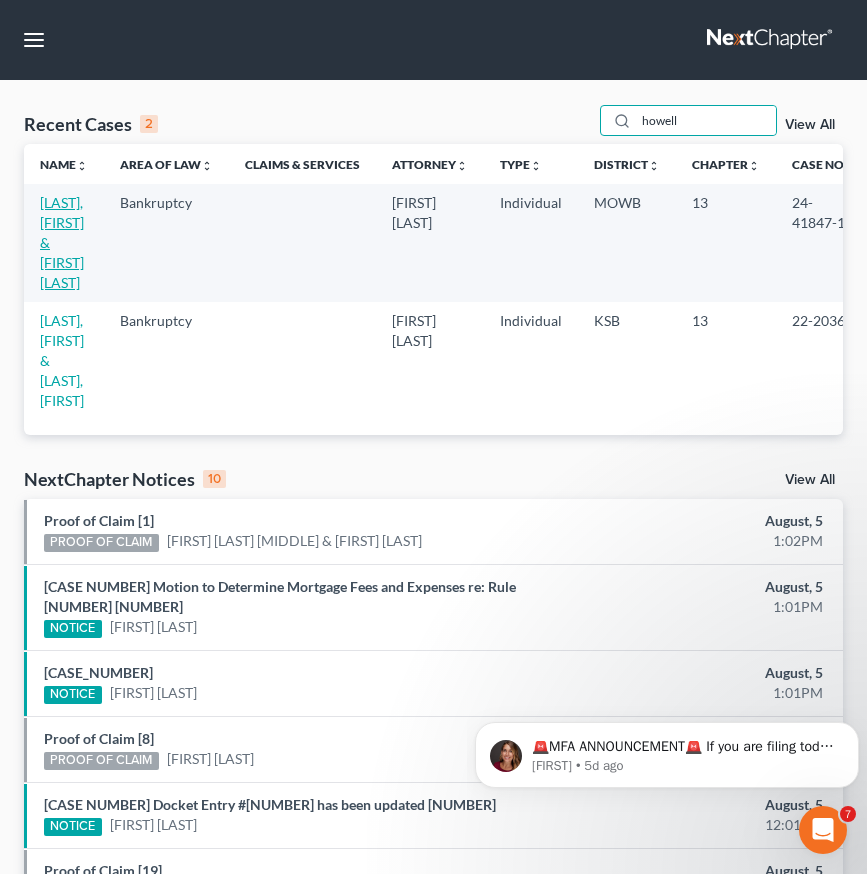 click on "[LAST], [FIRST] & [FIRST] [LAST]" at bounding box center (62, 242) 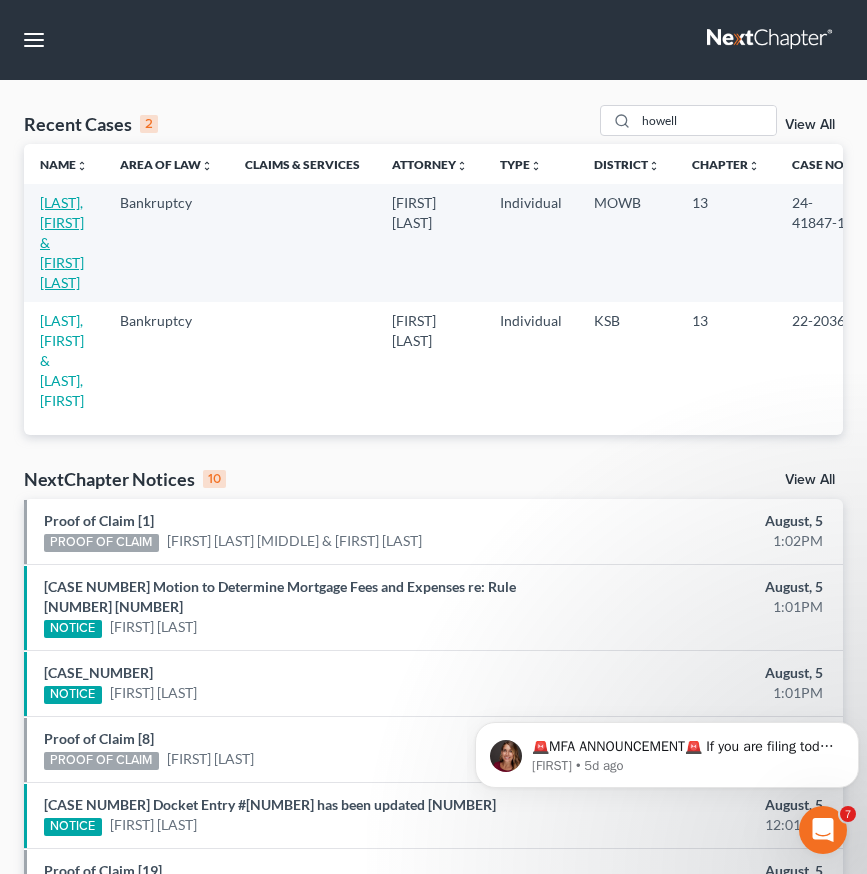 select on "6" 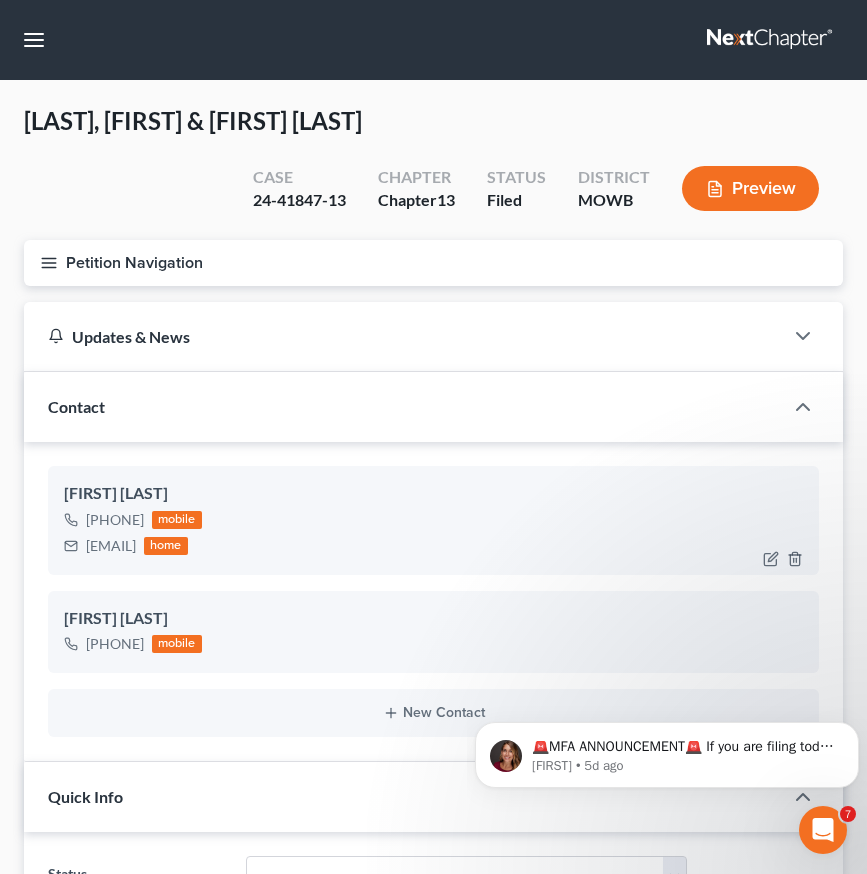 scroll, scrollTop: 1660, scrollLeft: 0, axis: vertical 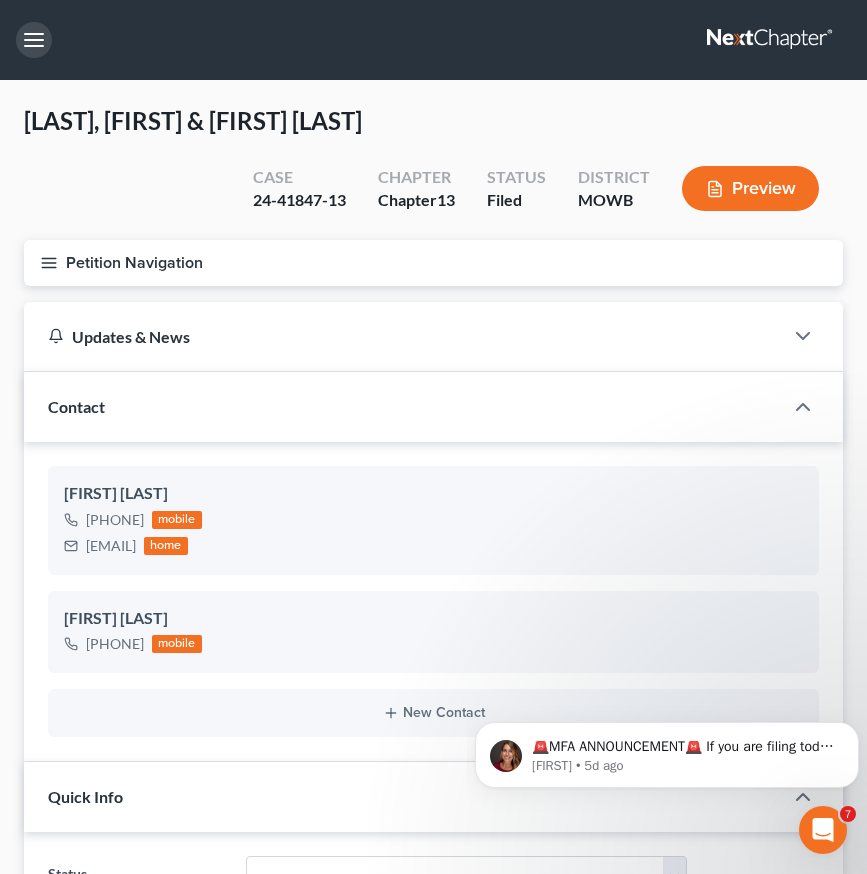 drag, startPoint x: 43, startPoint y: 40, endPoint x: 75, endPoint y: 126, distance: 91.76056 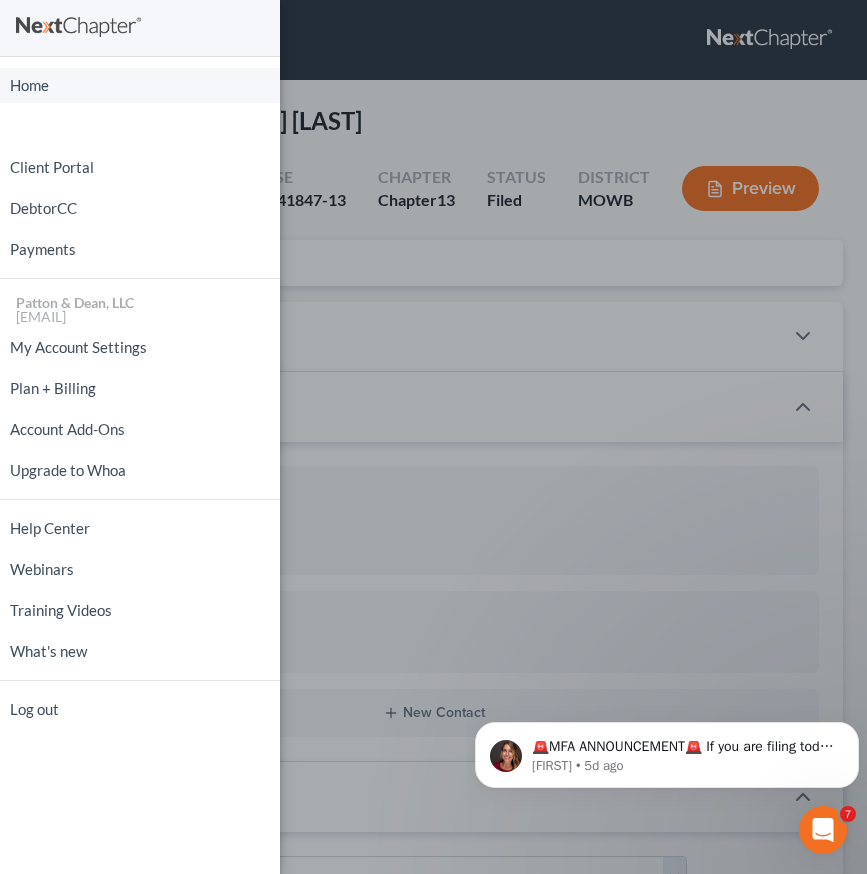 click on "Home" at bounding box center [140, 85] 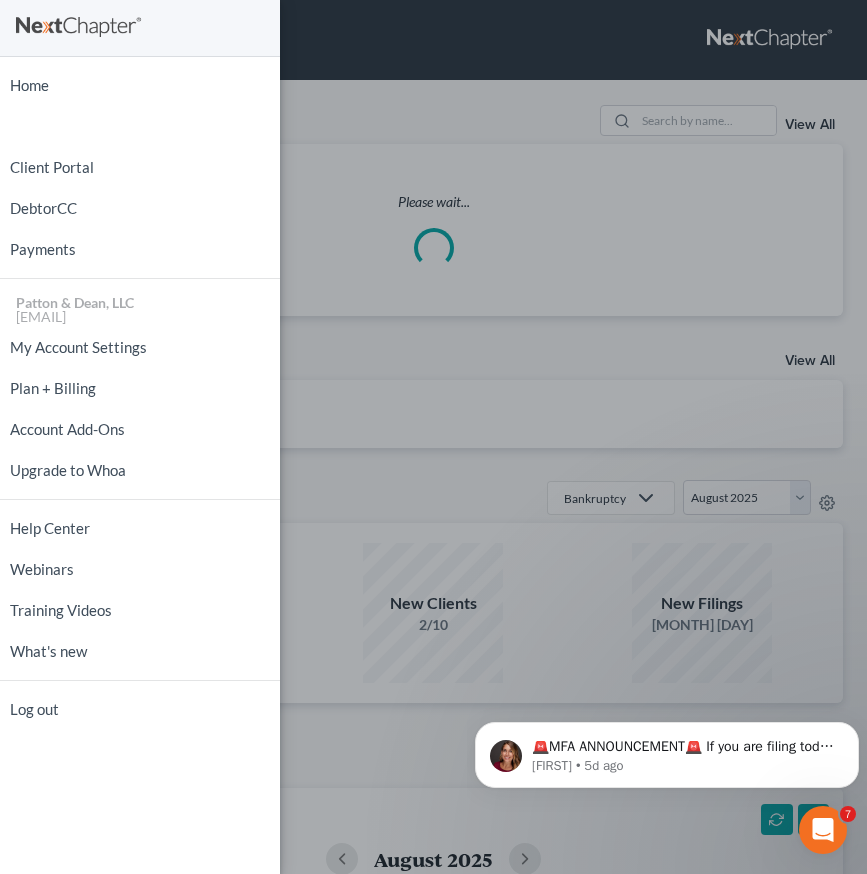 click on "Home New Case Client Portal DebtorCC Payments Patton & Dean, LLC [EMAIL] My Account Settings Plan + Billing Account Add-Ons Upgrade to Whoa Help Center Webinars Training Videos What's new Log out" at bounding box center (433, 437) 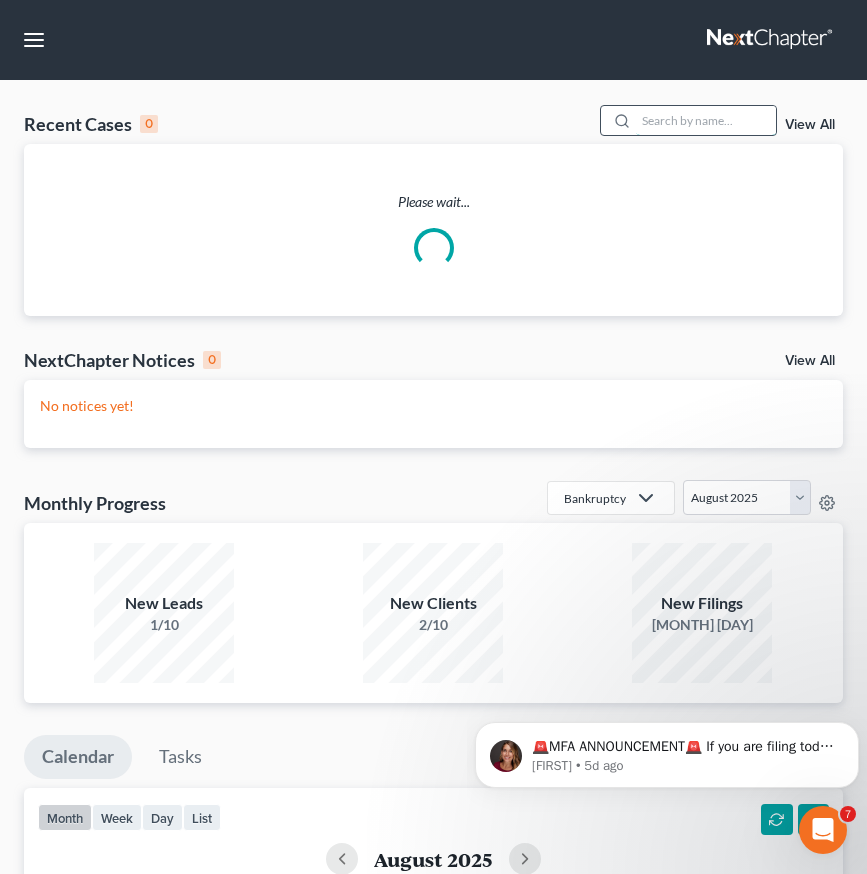 click at bounding box center (706, 120) 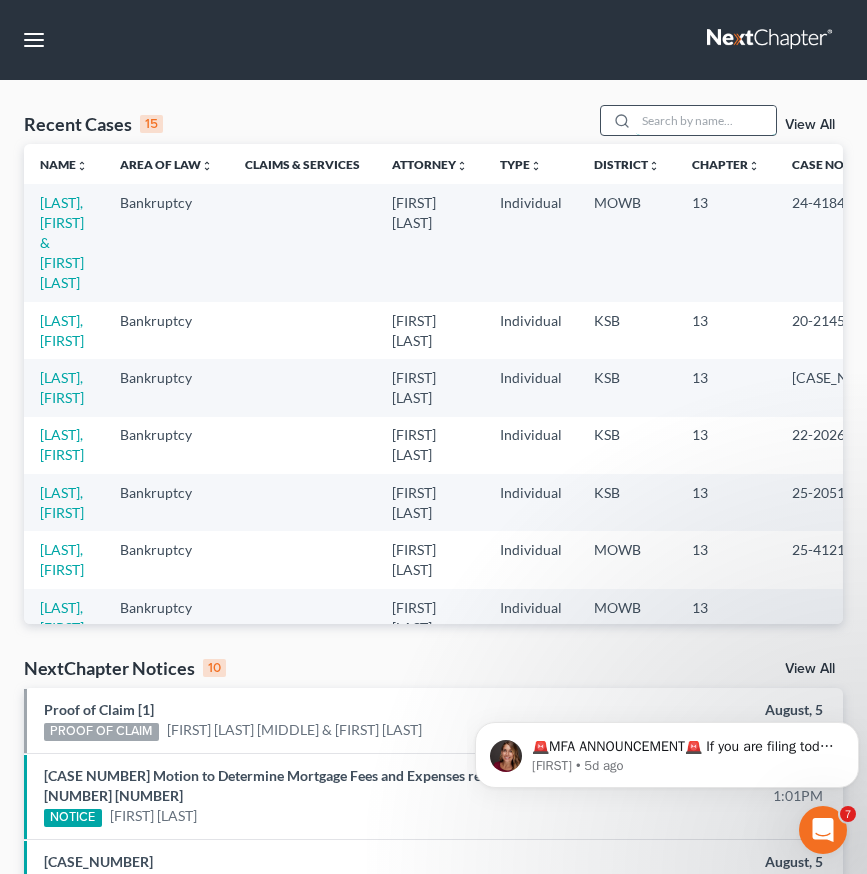 click at bounding box center (706, 120) 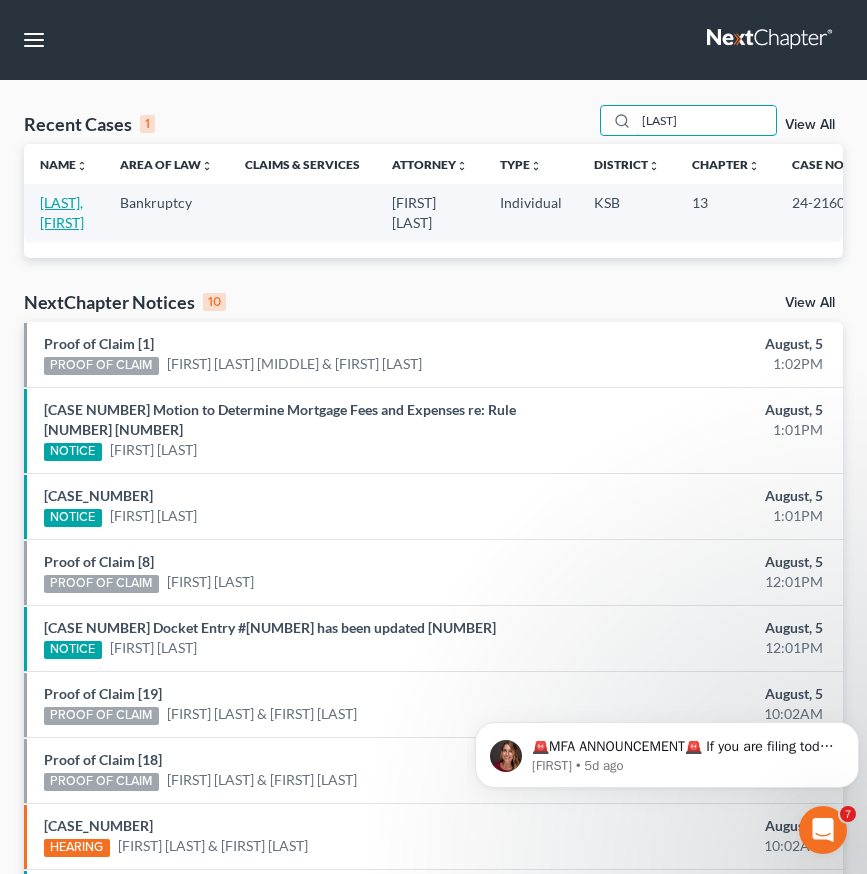 type on "[LAST]" 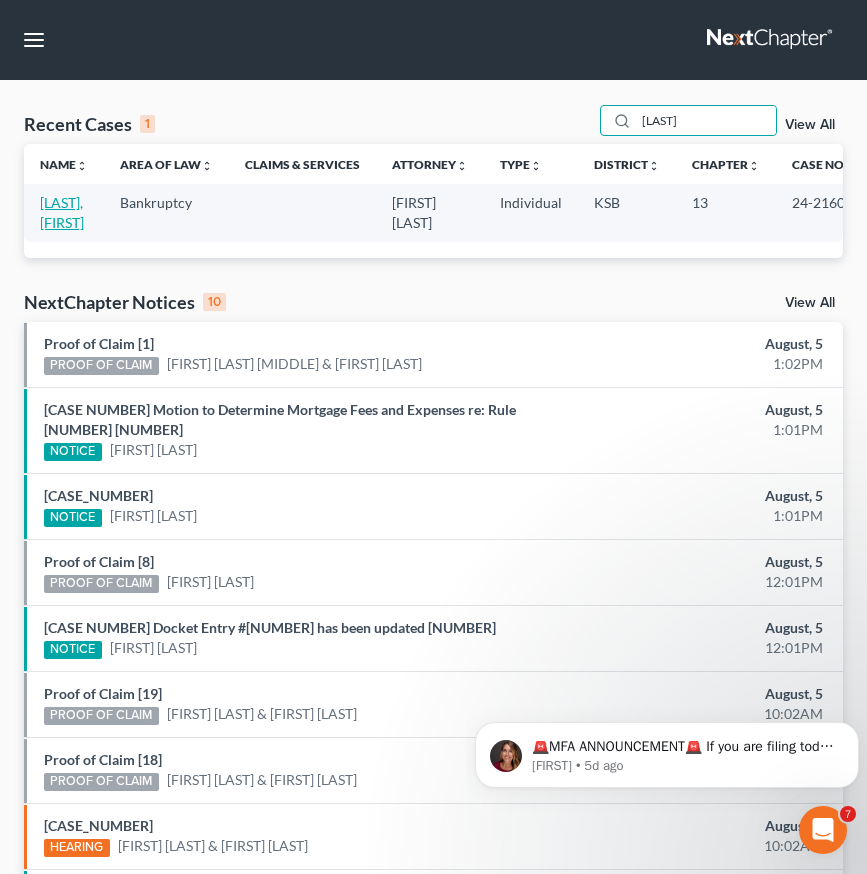 click on "[LAST], [FIRST]" at bounding box center [62, 212] 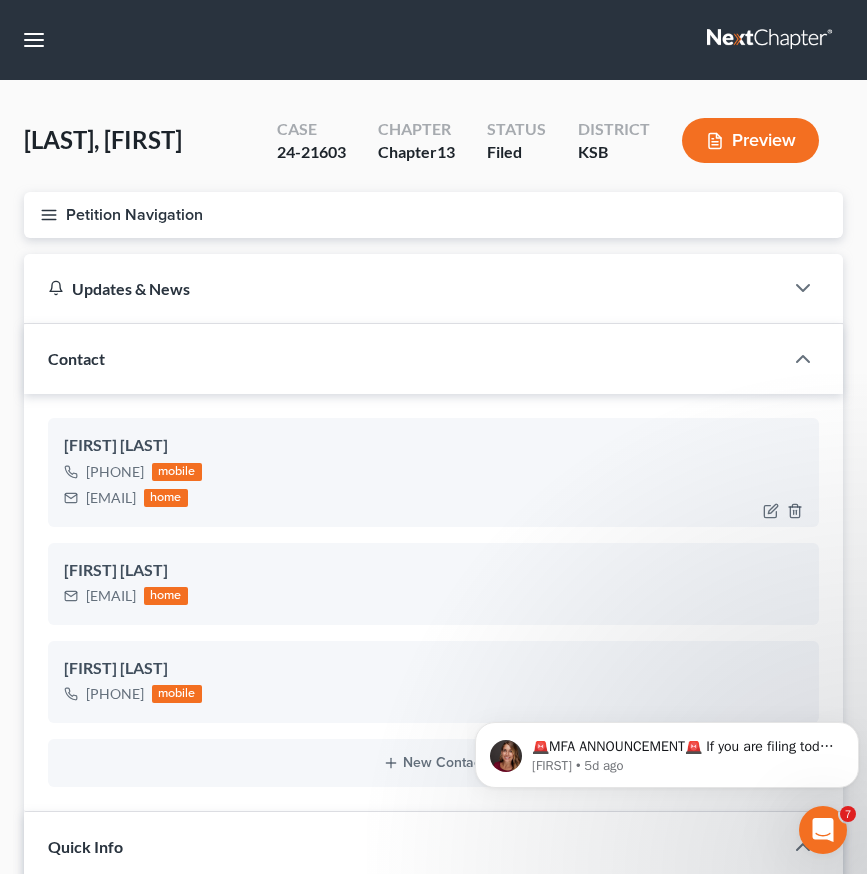 scroll, scrollTop: 553, scrollLeft: 0, axis: vertical 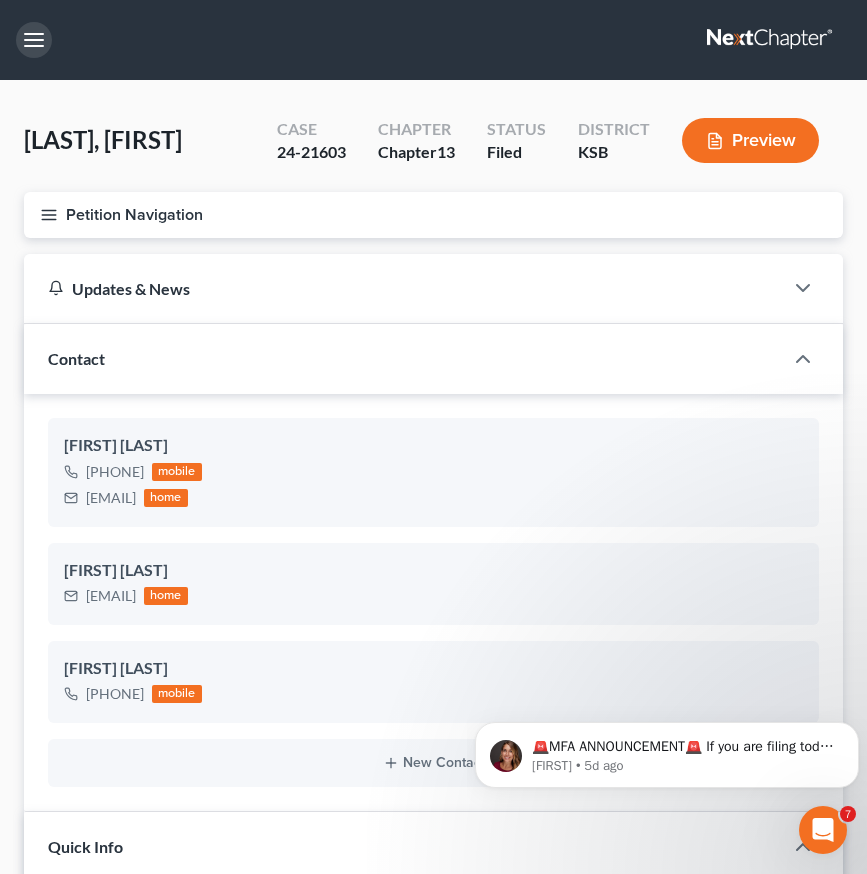 drag, startPoint x: 42, startPoint y: 41, endPoint x: 91, endPoint y: 128, distance: 99.849884 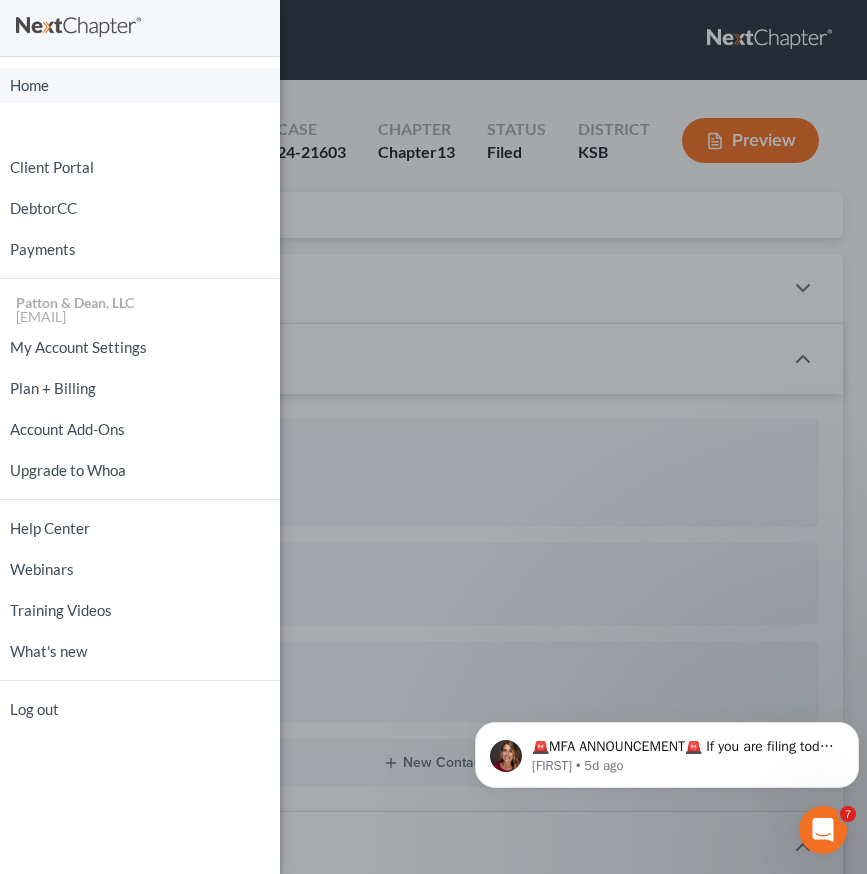 click on "Home" at bounding box center [140, 85] 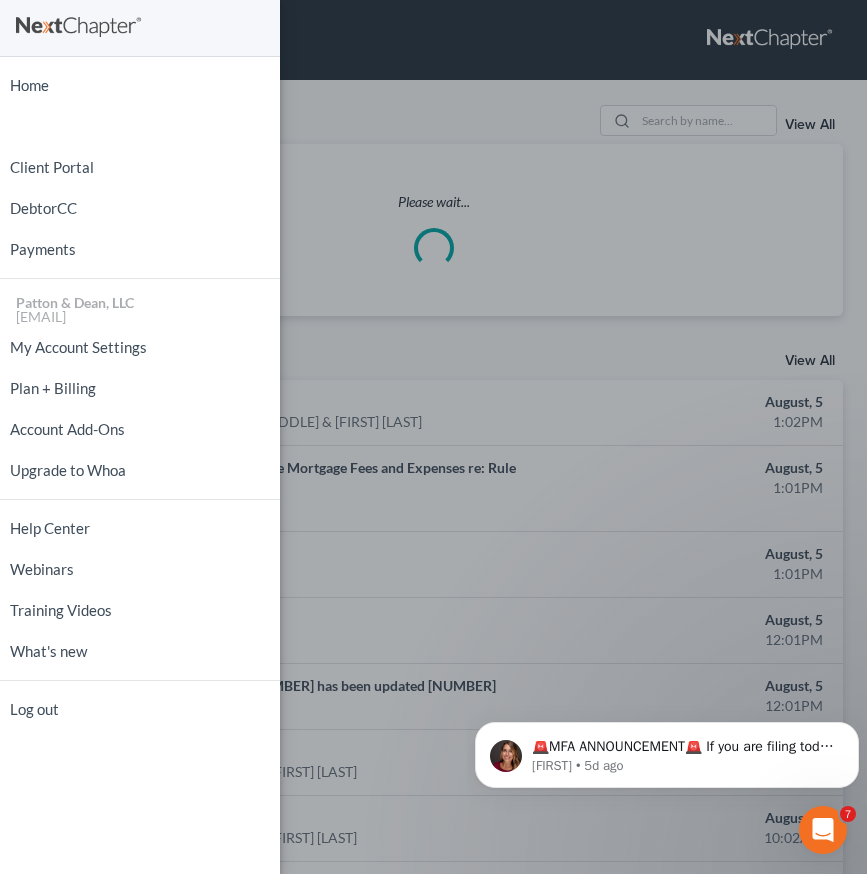 click on "Home New Case Client Portal DebtorCC Payments Patton & Dean, LLC [EMAIL] My Account Settings Plan + Billing Account Add-Ons Upgrade to Whoa Help Center Webinars Training Videos What's new Log out" at bounding box center [433, 437] 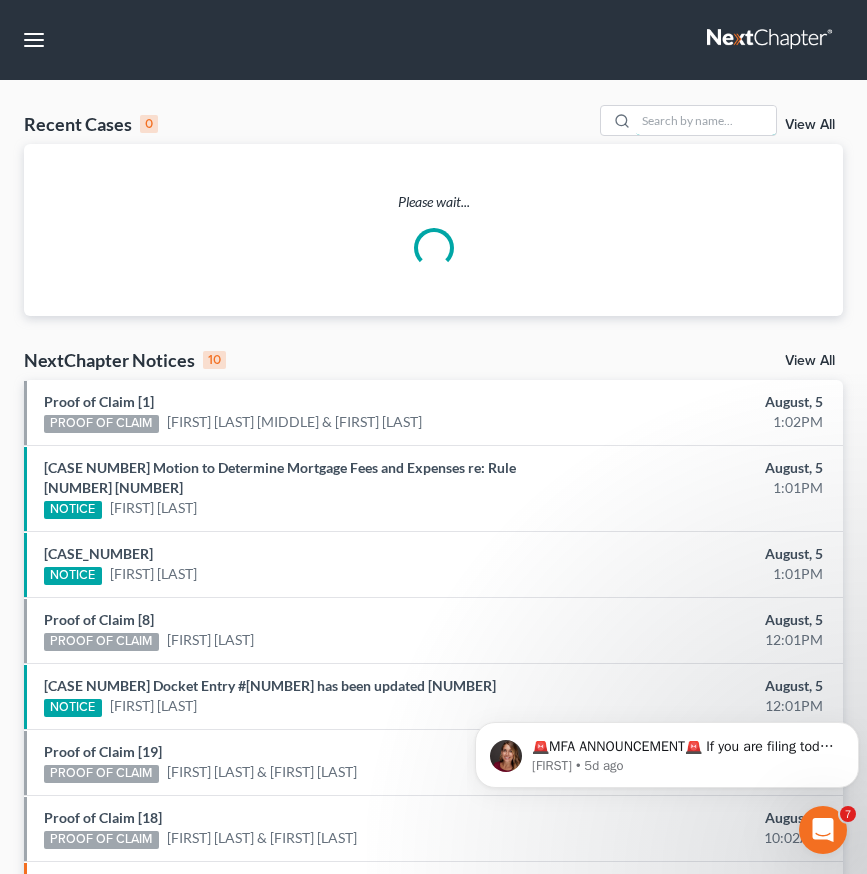 click at bounding box center (706, 120) 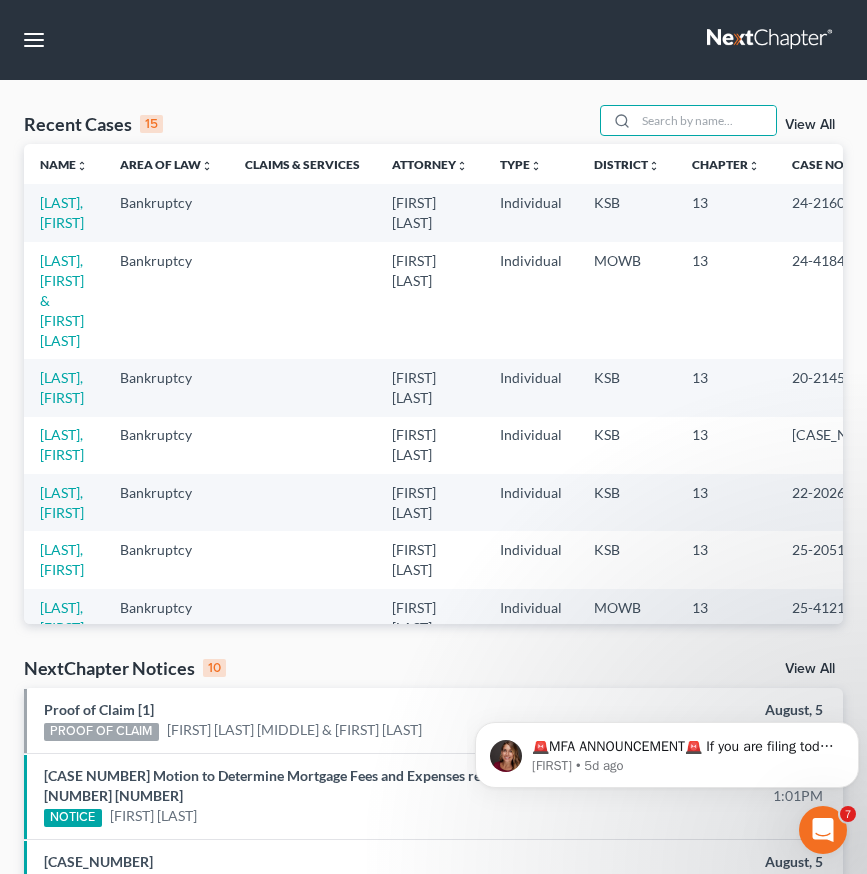 click on "[LAST], [FIRST]" at bounding box center (64, 445) 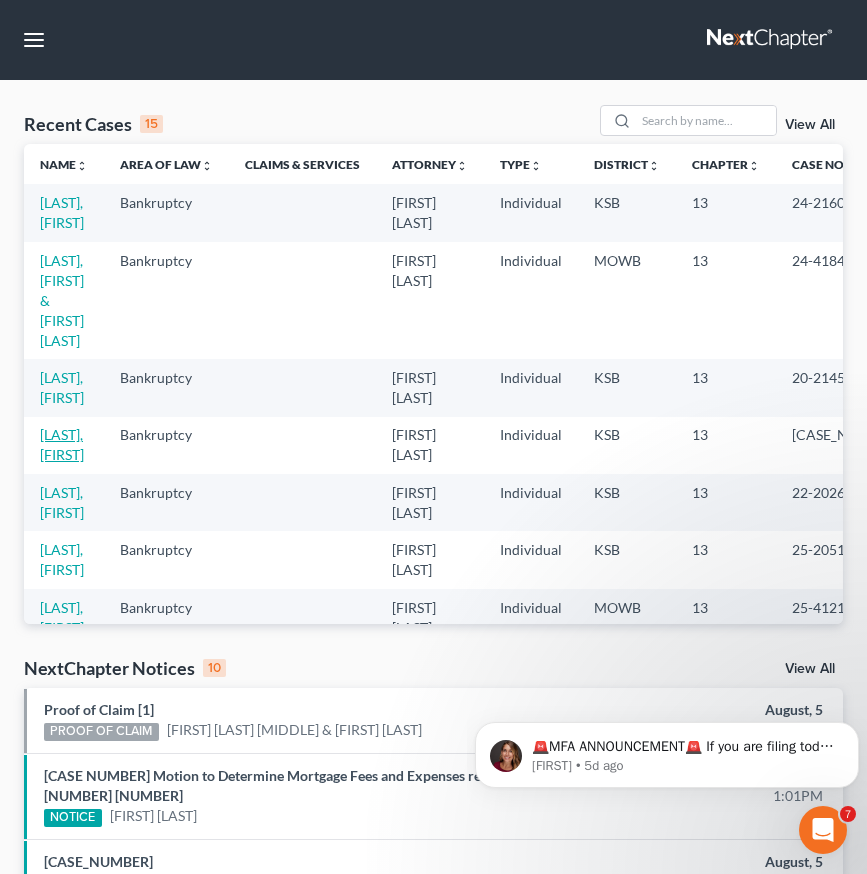 click on "[LAST], [FIRST]" at bounding box center [62, 444] 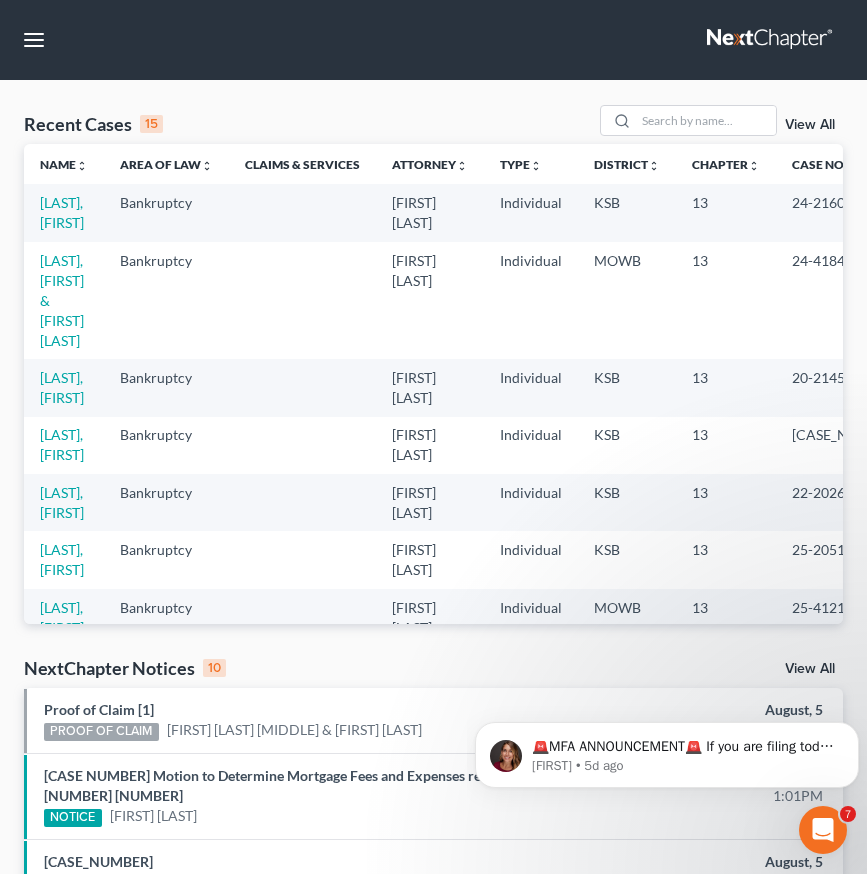 select on "1" 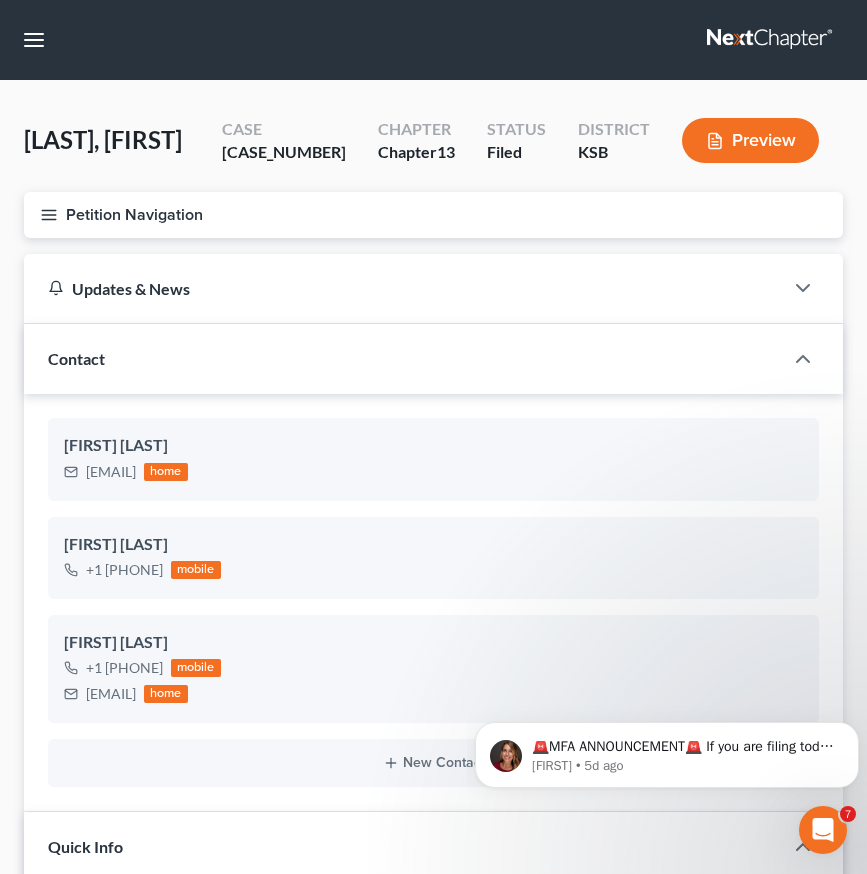 scroll, scrollTop: 347, scrollLeft: 0, axis: vertical 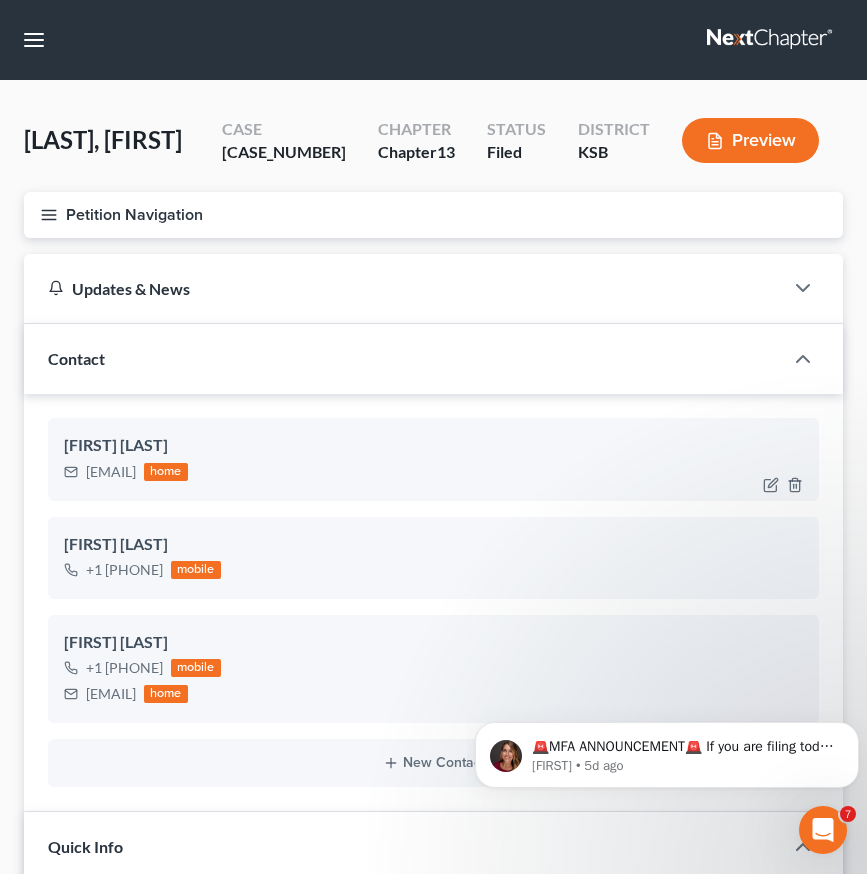 drag, startPoint x: 234, startPoint y: 473, endPoint x: 83, endPoint y: 487, distance: 151.64761 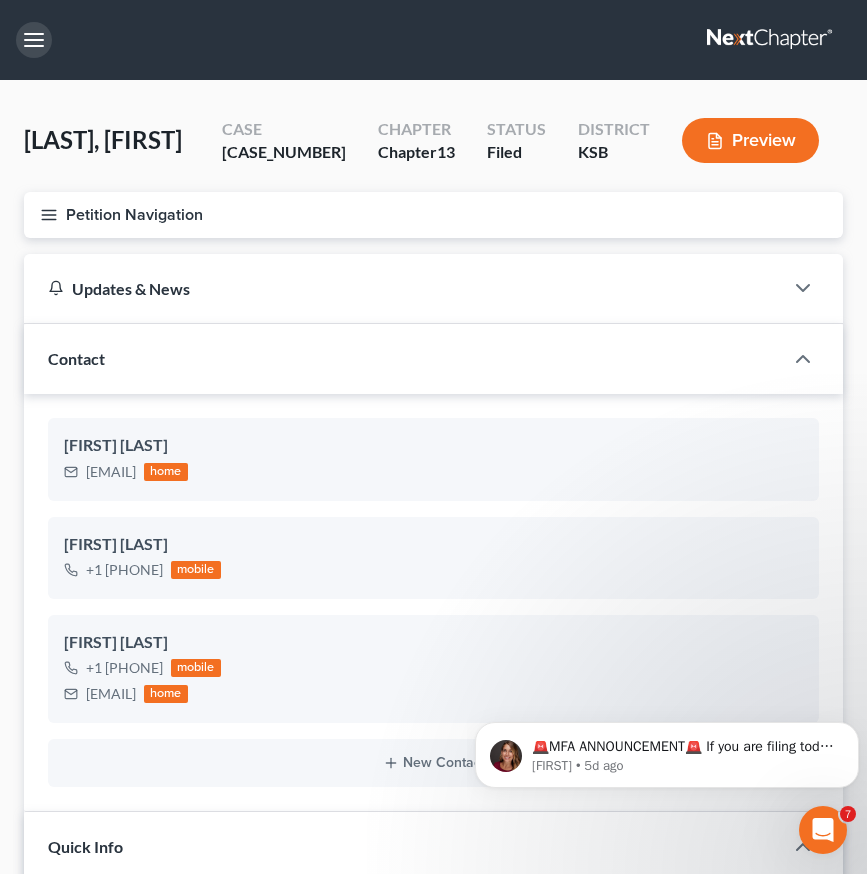 drag, startPoint x: 42, startPoint y: 34, endPoint x: 65, endPoint y: 70, distance: 42.72002 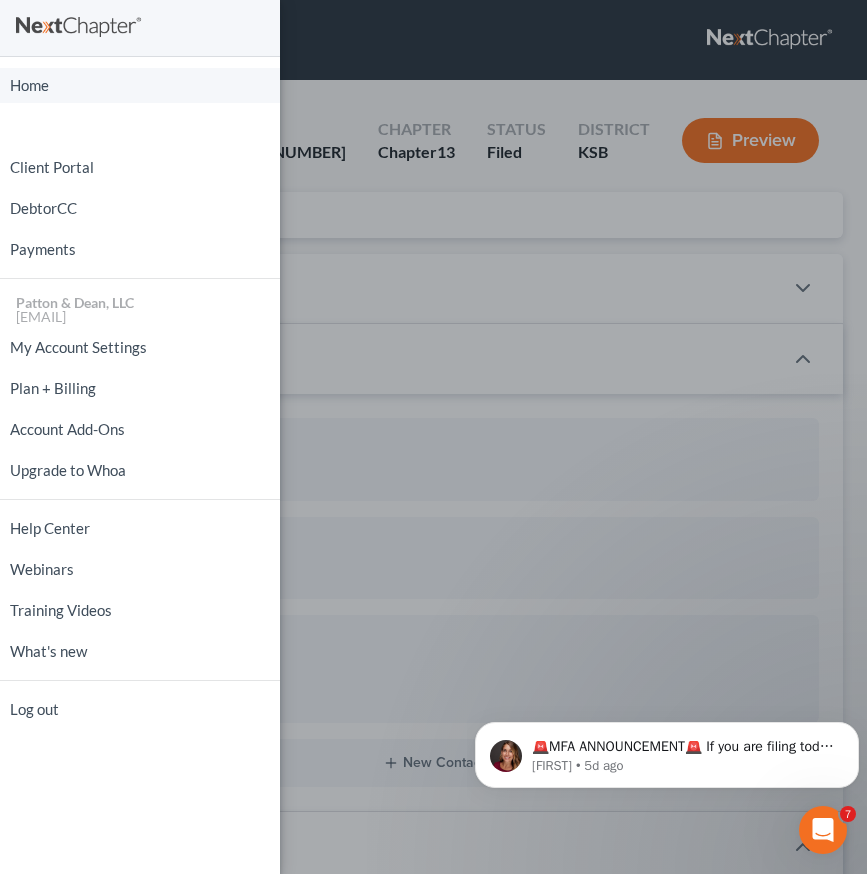 click on "Home" at bounding box center (140, 85) 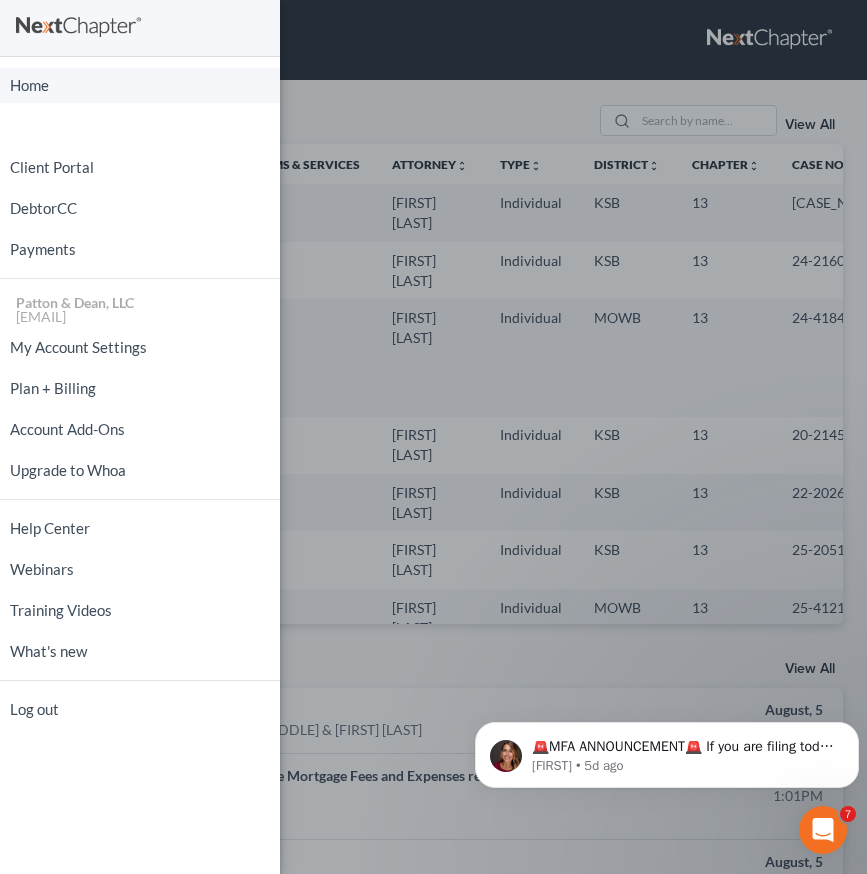 click on "Home" at bounding box center (140, 85) 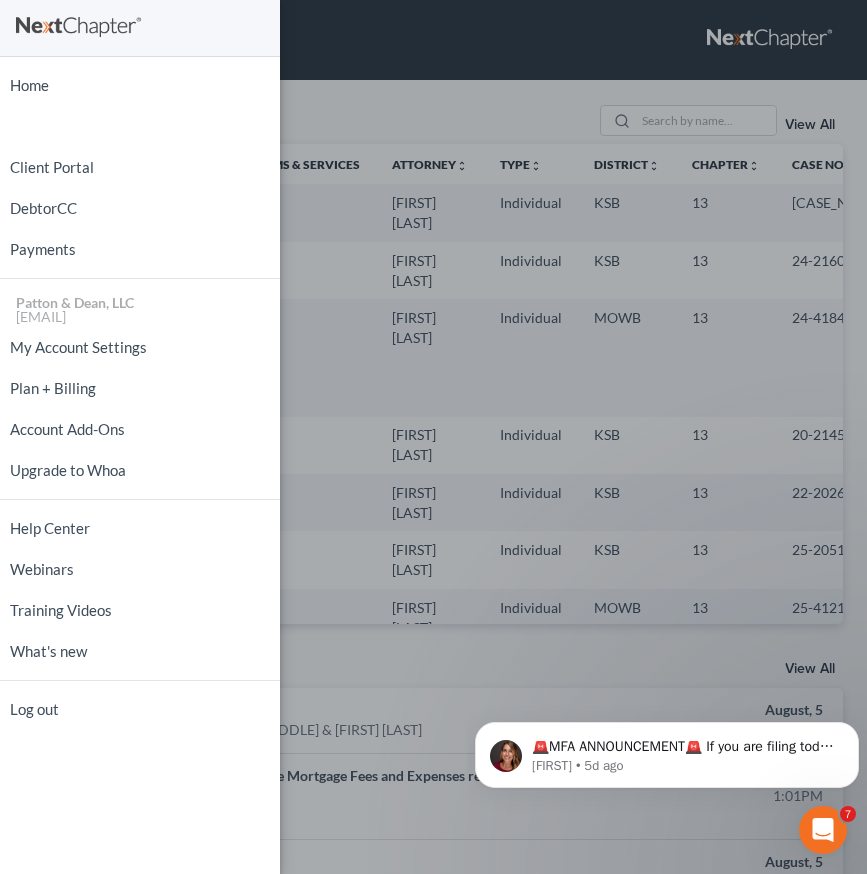 click on "Home New Case Client Portal DebtorCC Payments Patton & Dean, LLC [EMAIL] My Account Settings Plan + Billing Account Add-Ons Upgrade to Whoa Help Center Webinars Training Videos What's new Log out" at bounding box center (433, 437) 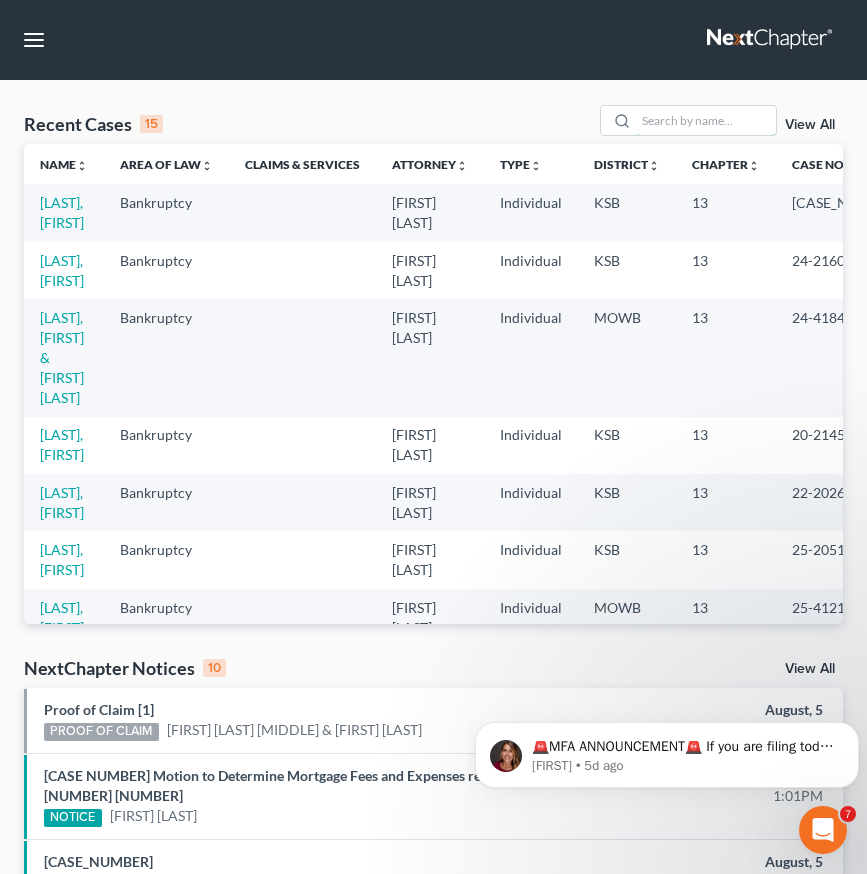 click at bounding box center (706, 120) 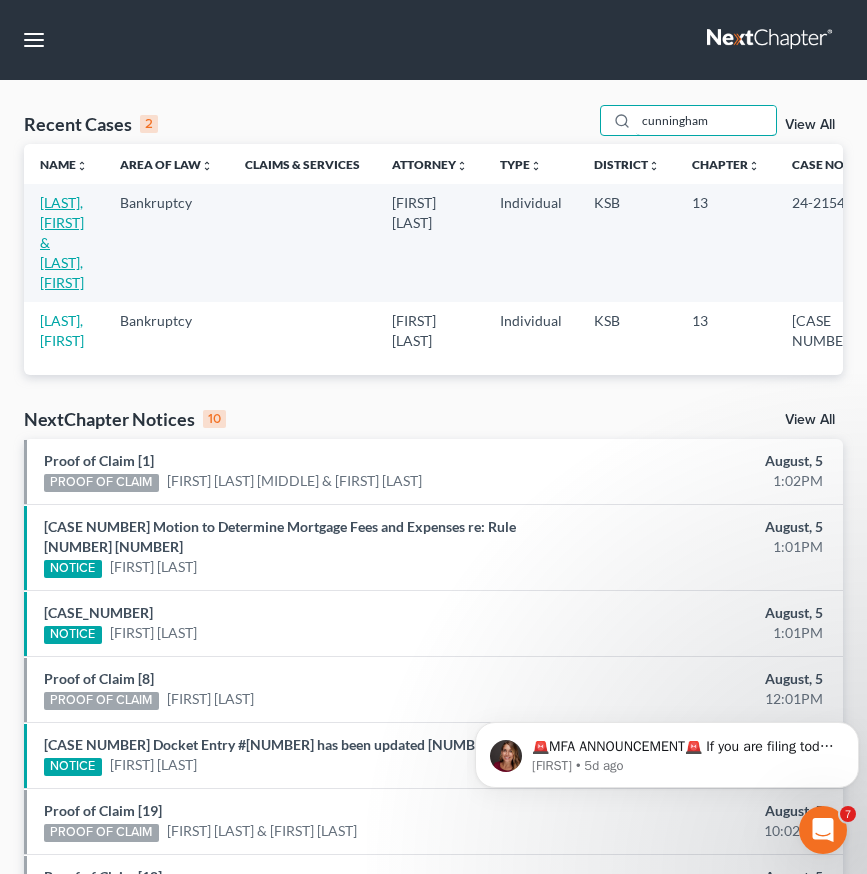 type on "cunningham" 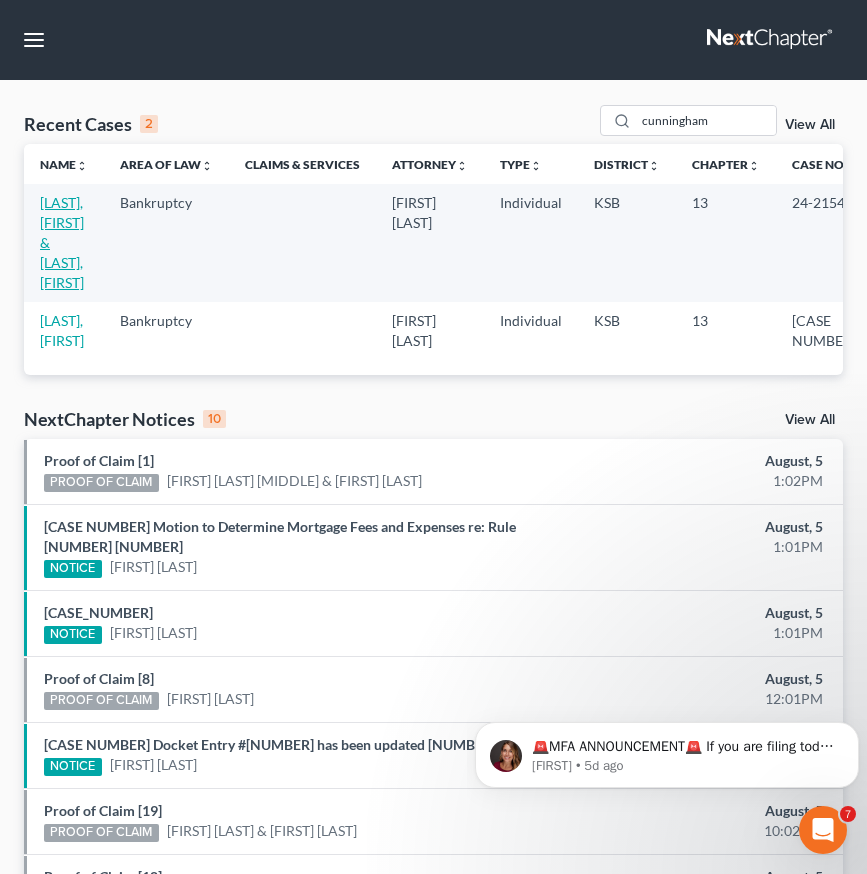 click on "[LAST], [FIRST] & [LAST], [FIRST]" at bounding box center (62, 242) 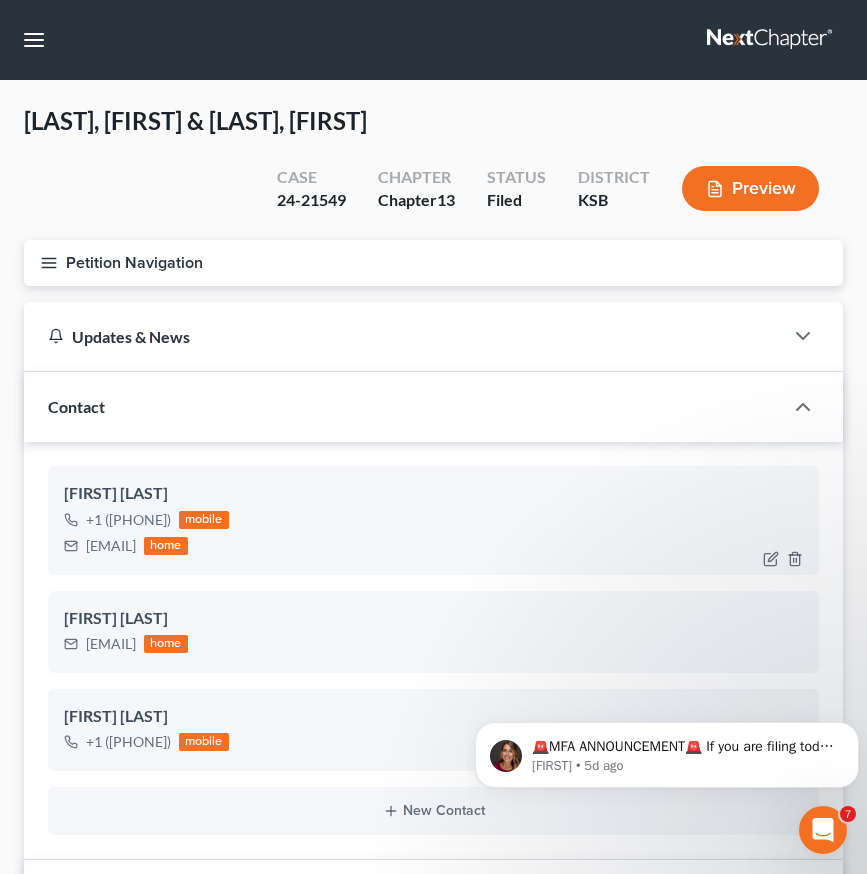 scroll, scrollTop: 347, scrollLeft: 0, axis: vertical 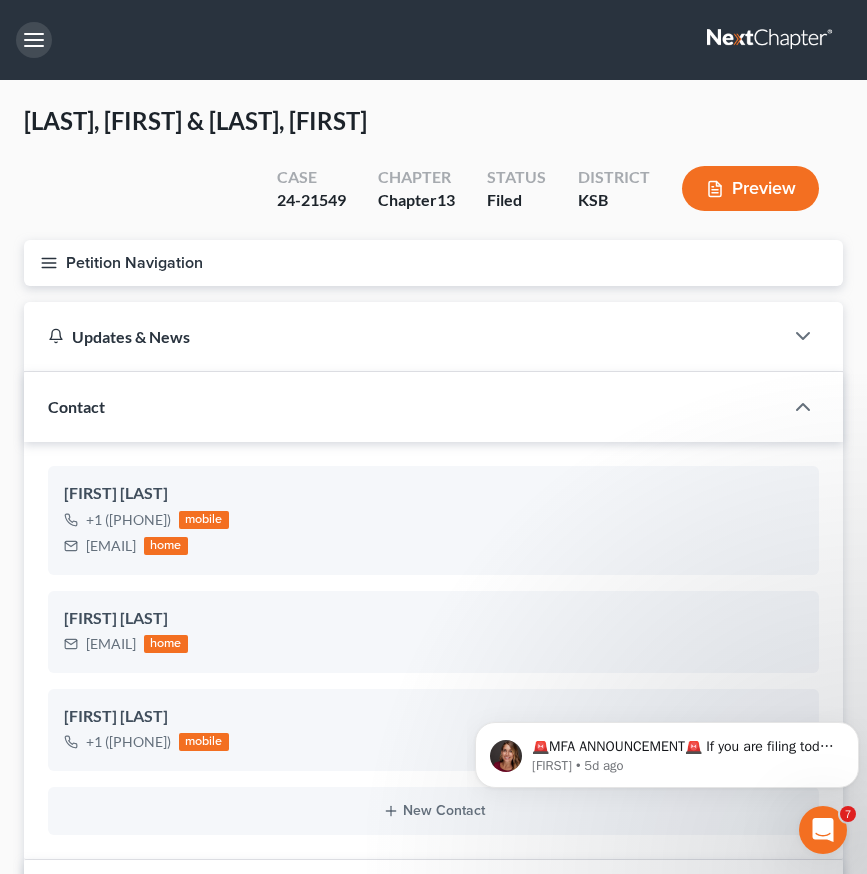 drag, startPoint x: 46, startPoint y: 47, endPoint x: 64, endPoint y: 127, distance: 82 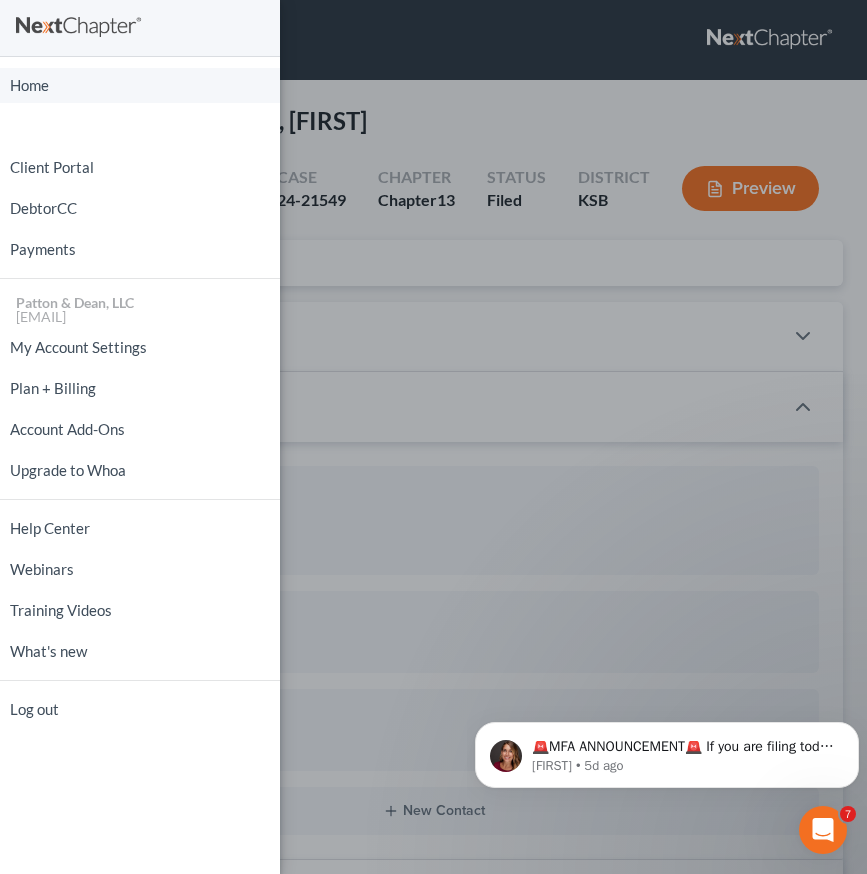 click on "Home" at bounding box center (140, 85) 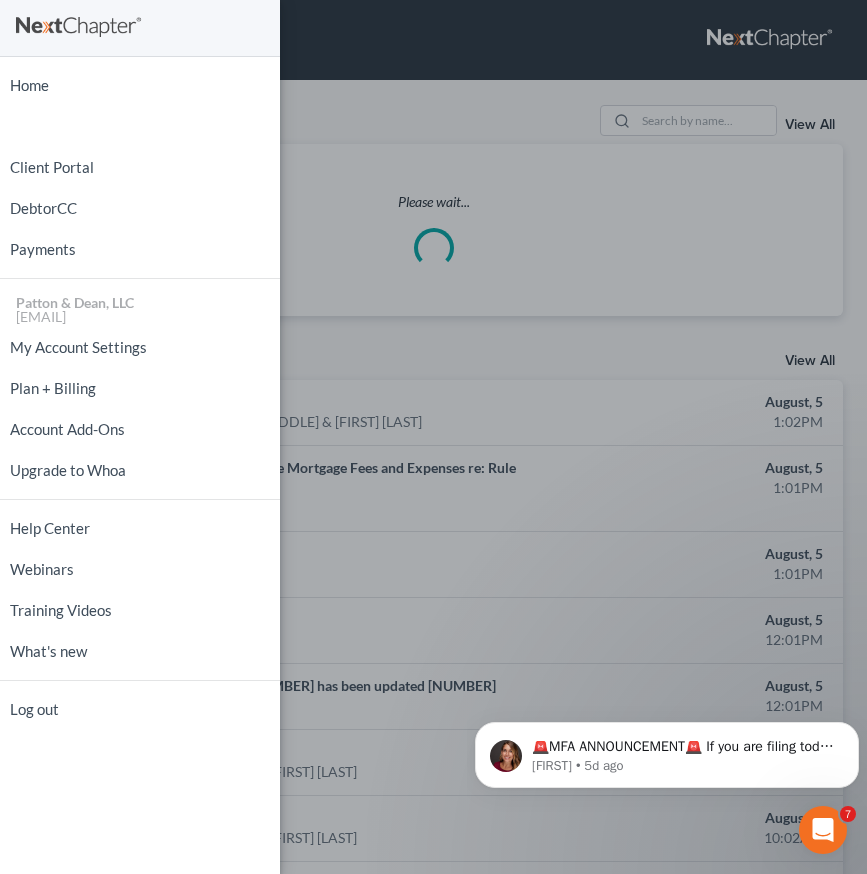 click on "Home New Case Client Portal DebtorCC Payments Patton & Dean, LLC [EMAIL] My Account Settings Plan + Billing Account Add-Ons Upgrade to Whoa Help Center Webinars Training Videos What's new Log out" at bounding box center (433, 437) 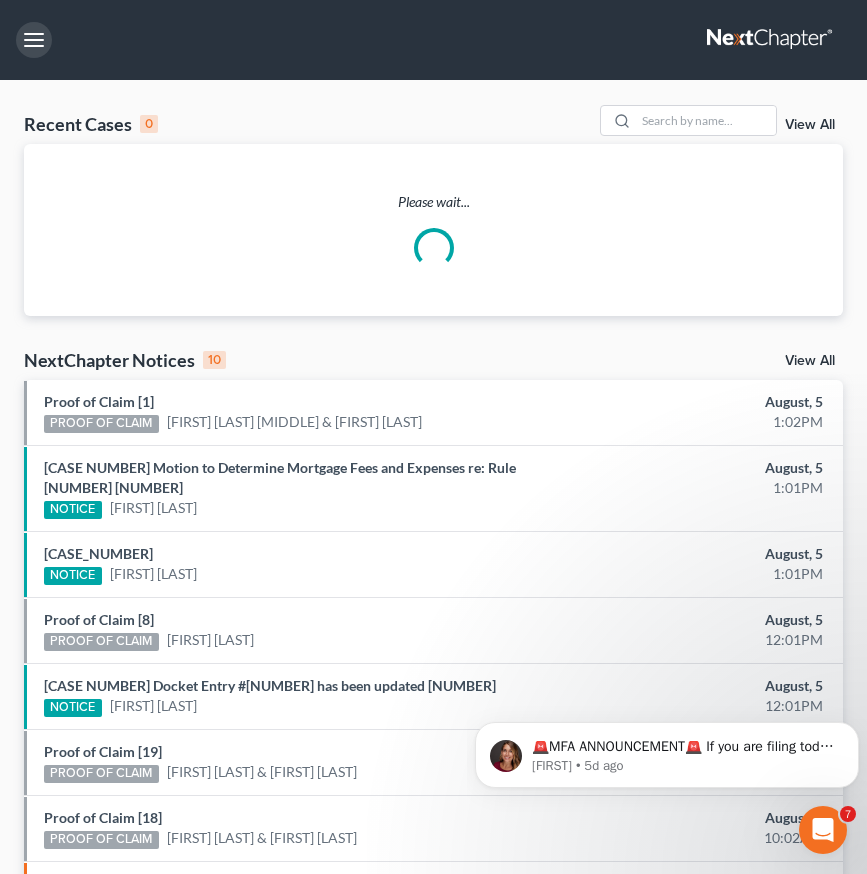 click on "Home New Case Client Portal DebtorCC Payments Patton & Dean, LLC [EMAIL] My Account Settings Plan + Billing Account Add-Ons Upgrade to Whoa Help Center Webinars Training Videos What's new Log out New Case Home Client Portal DebtorCC Payments         - No Result - See all results Or Press Enter... Help Help Center Webinars Training Videos What's new Patton & Dean, LLC Patton & Dean, LLC [EMAIL] My Account Settings Plan + Billing Account Add-Ons Upgrade to Whoa Log out 	 Recent Cases 0         View All
Please wait...
NextChapter Notices 10 View All
Proof of Claim [1] PROOF OF CLAIM [FIRST] [LAST] August, 5 1:02PM 24-41783-btf13 Motion to Determine Mortgage Fees and Expenses re: Rule 3002.1 [63] NOTICE [LAST] [FIRST] August, 5 1:01PM 24-41783-btf13 Trustee Motion to Deny Confirmation [64] NOTICE [LAST] [FIRST] August, 5 1:01PM Proof of Claim [8]" at bounding box center [433, 1070] 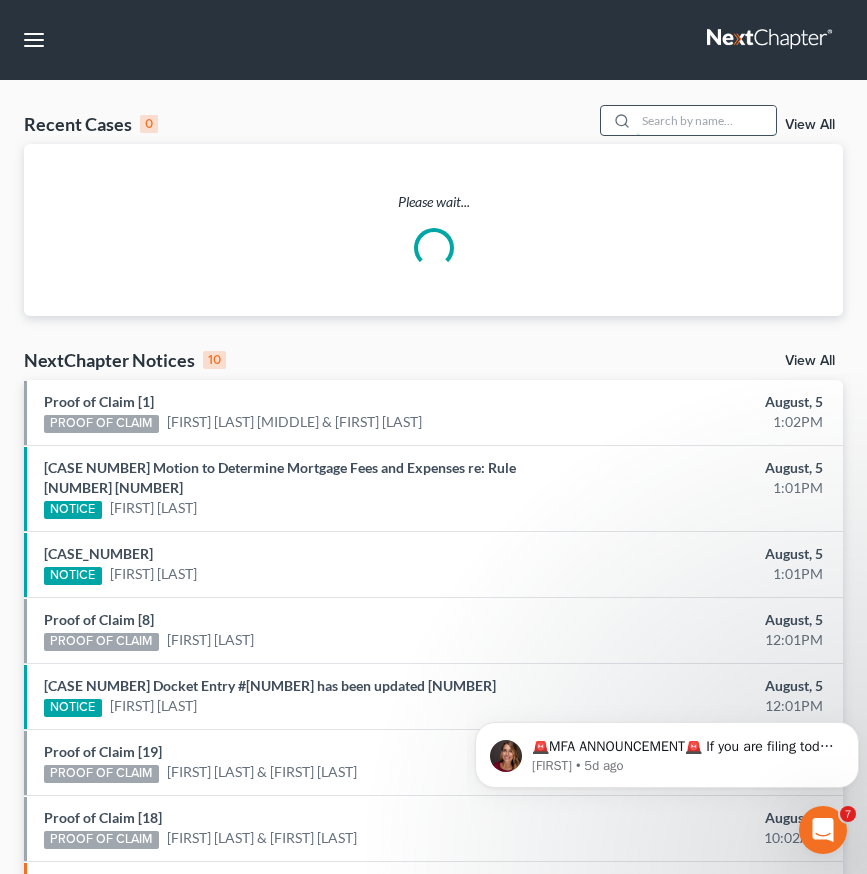 click at bounding box center [706, 120] 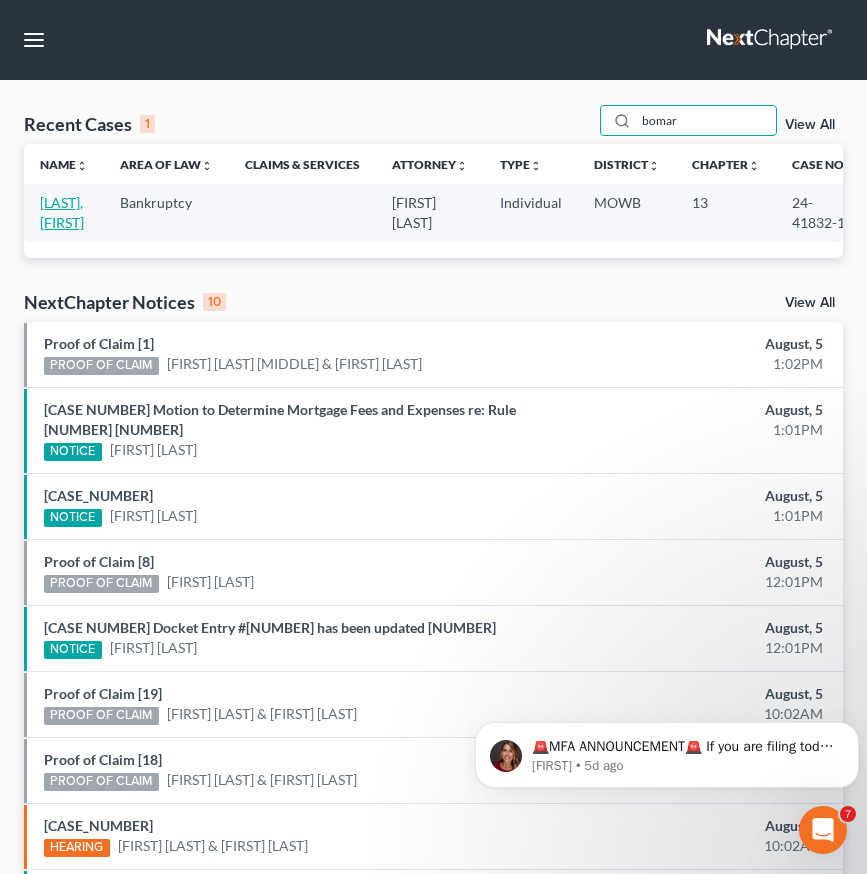 type on "bomar" 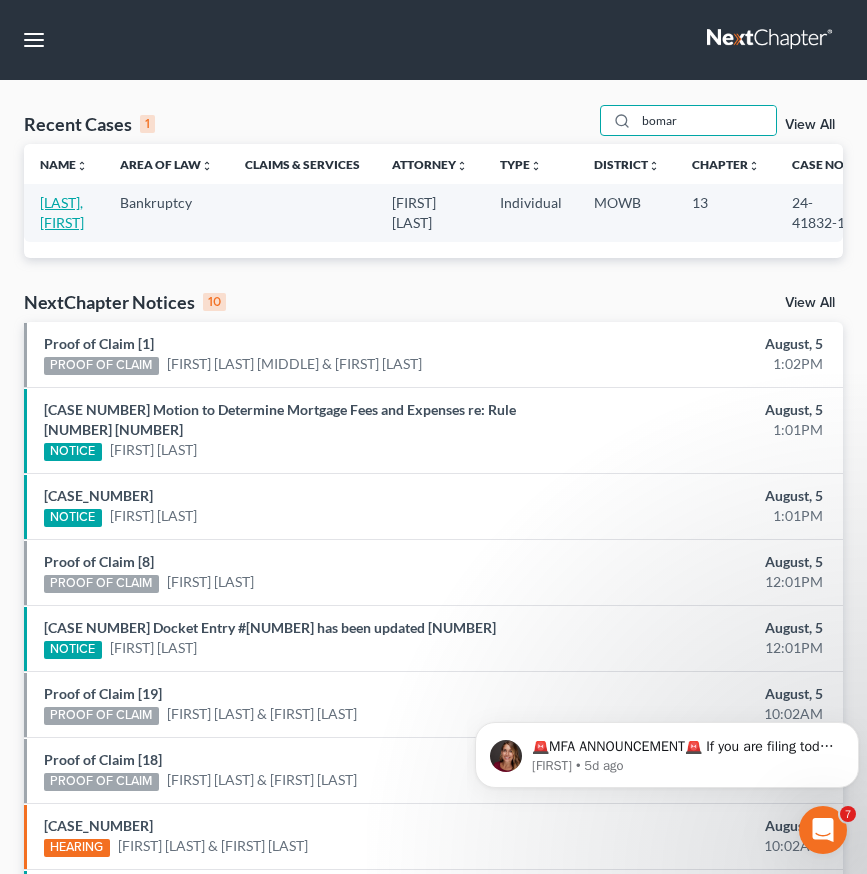 click on "[LAST], [FIRST]" at bounding box center [64, 212] 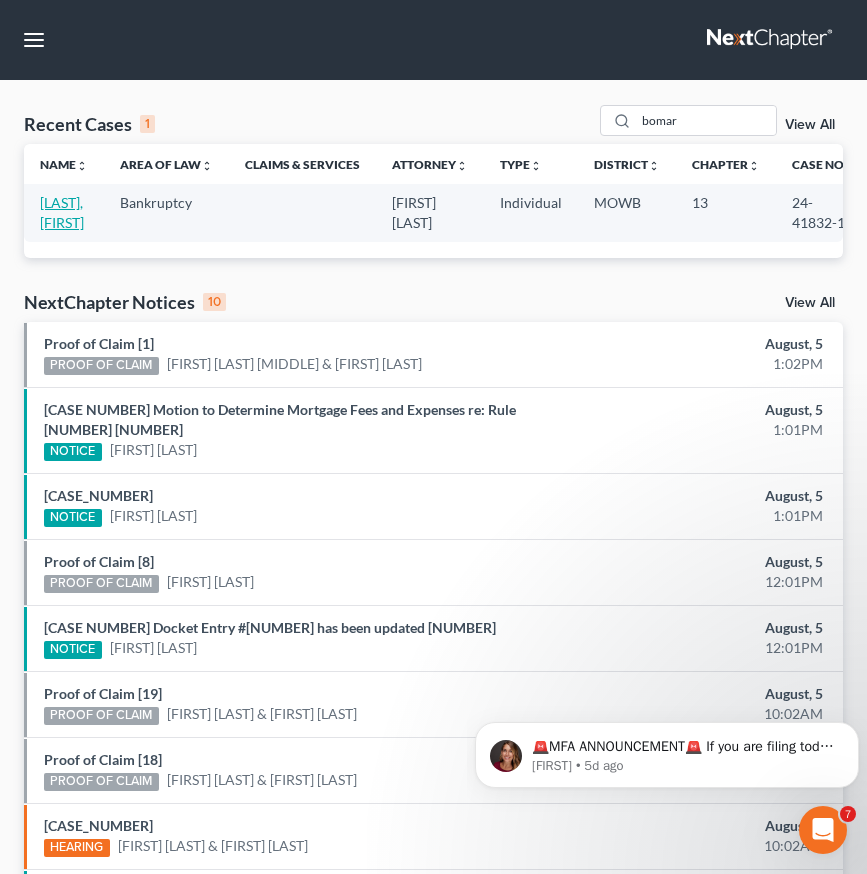 click on "[LAST], [FIRST]" at bounding box center (62, 212) 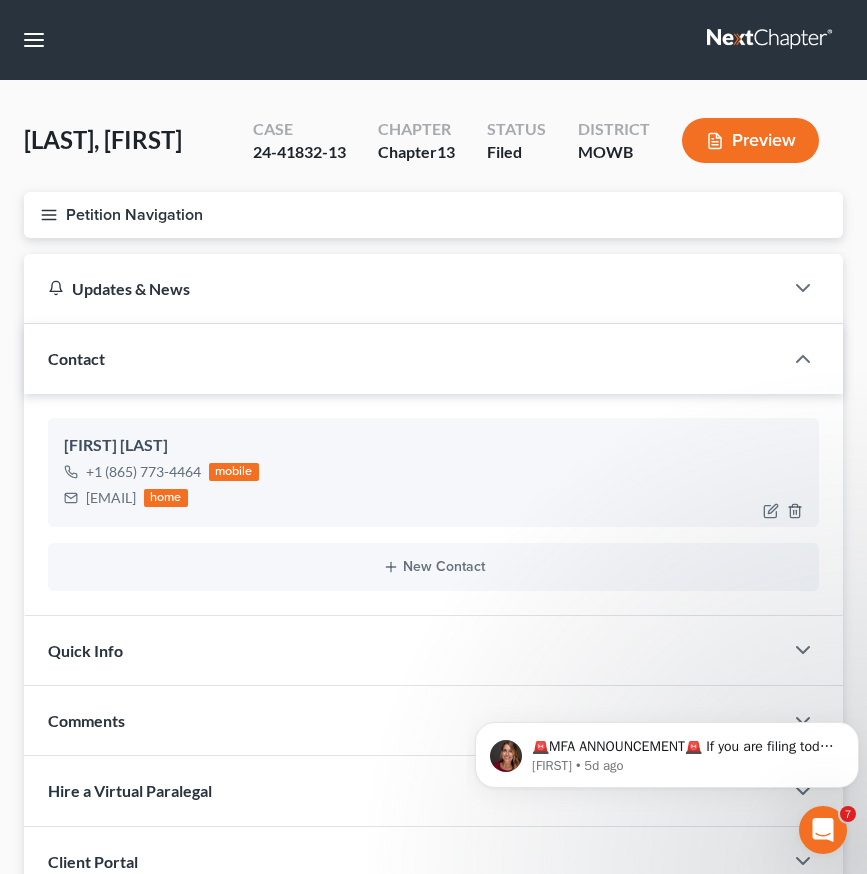 scroll, scrollTop: 671, scrollLeft: 0, axis: vertical 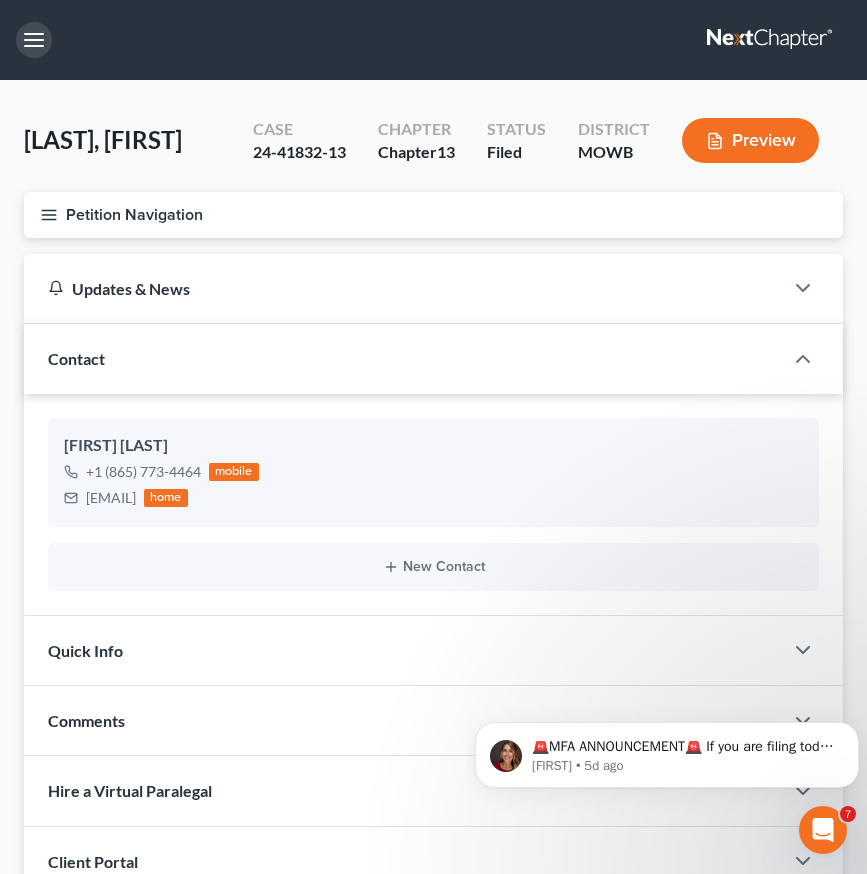 drag, startPoint x: 21, startPoint y: 40, endPoint x: 54, endPoint y: 110, distance: 77.388626 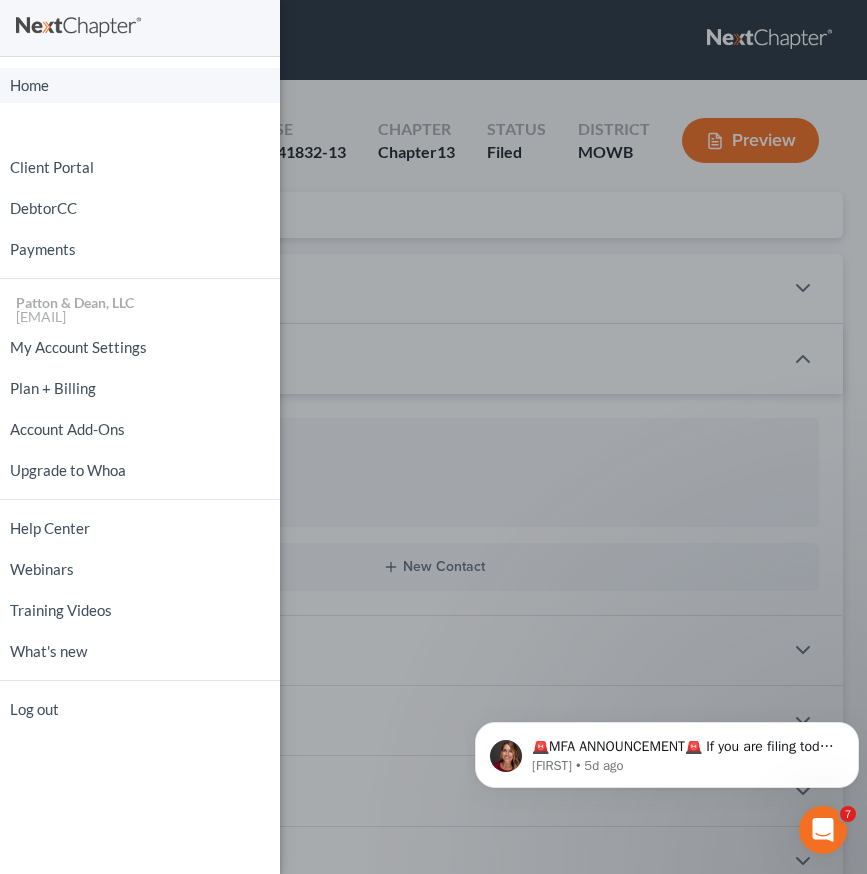 click on "Home" at bounding box center (140, 85) 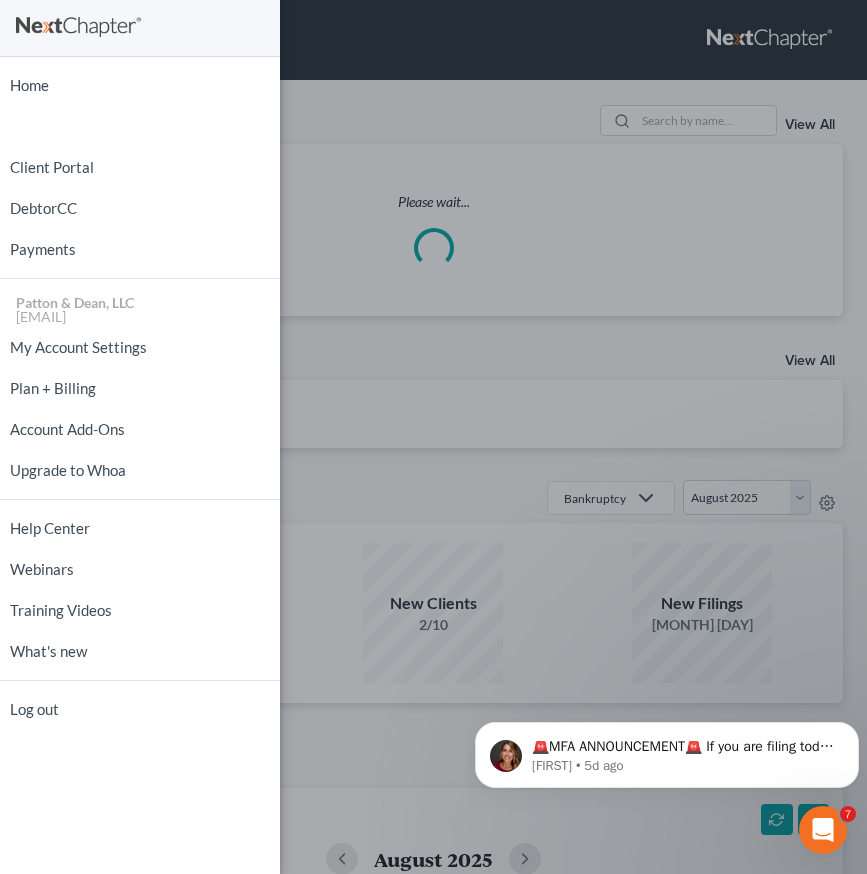 click on "Home New Case Client Portal DebtorCC Payments Patton & Dean, LLC [EMAIL] My Account Settings Plan + Billing Account Add-Ons Upgrade to Whoa Help Center Webinars Training Videos What's new Log out" at bounding box center (433, 437) 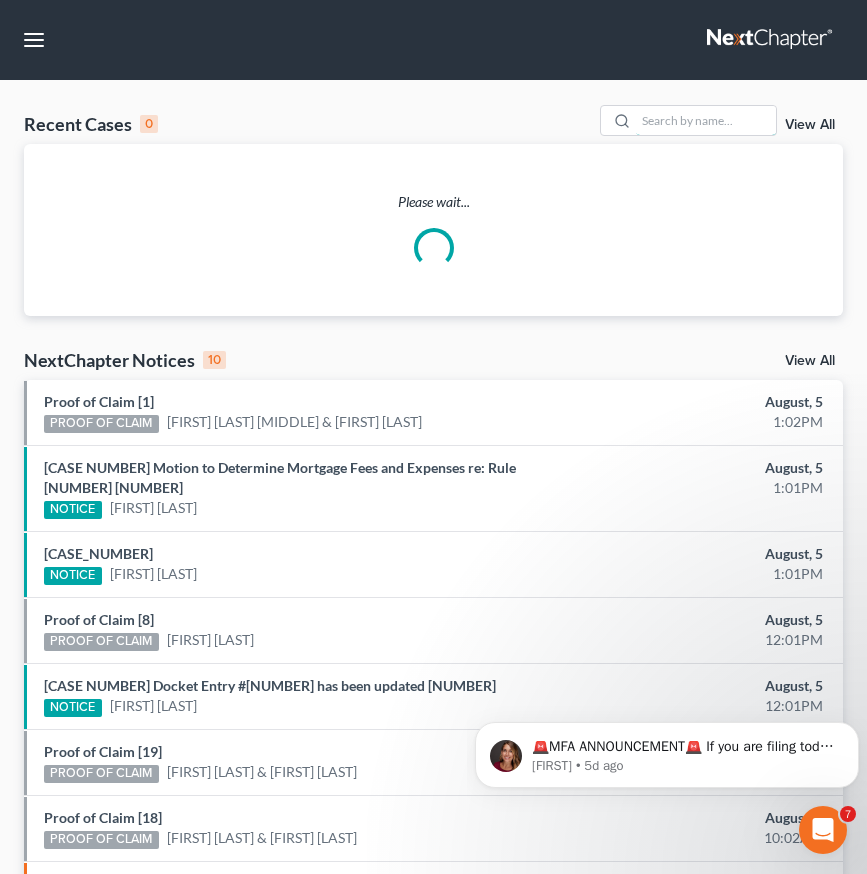 click at bounding box center (706, 120) 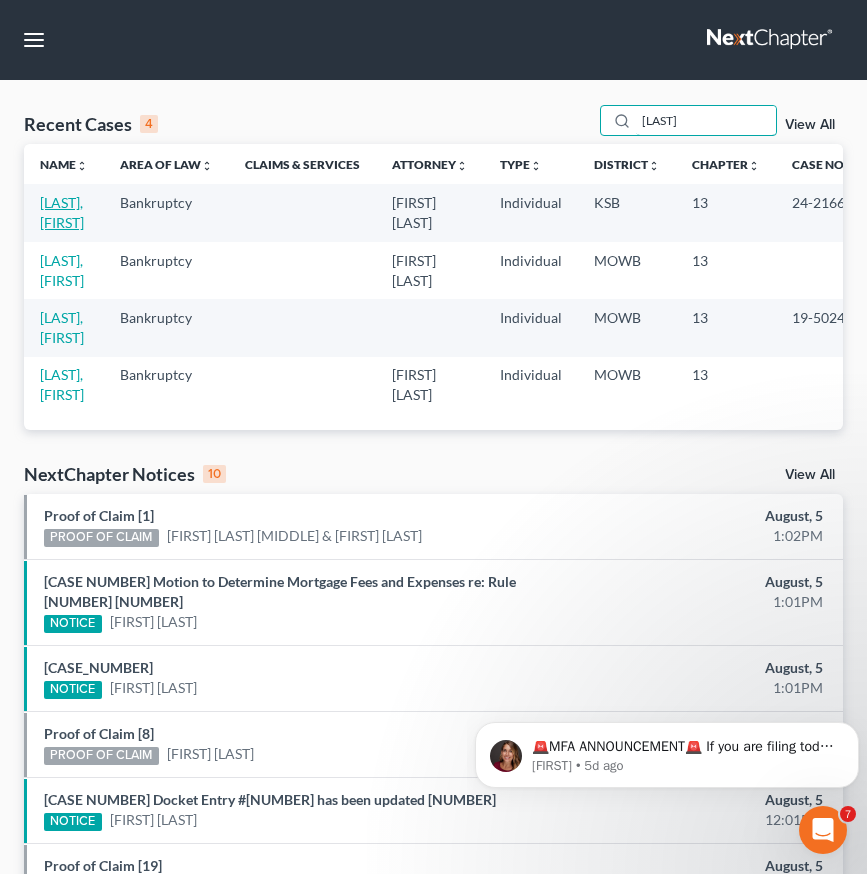 type on "[LAST]" 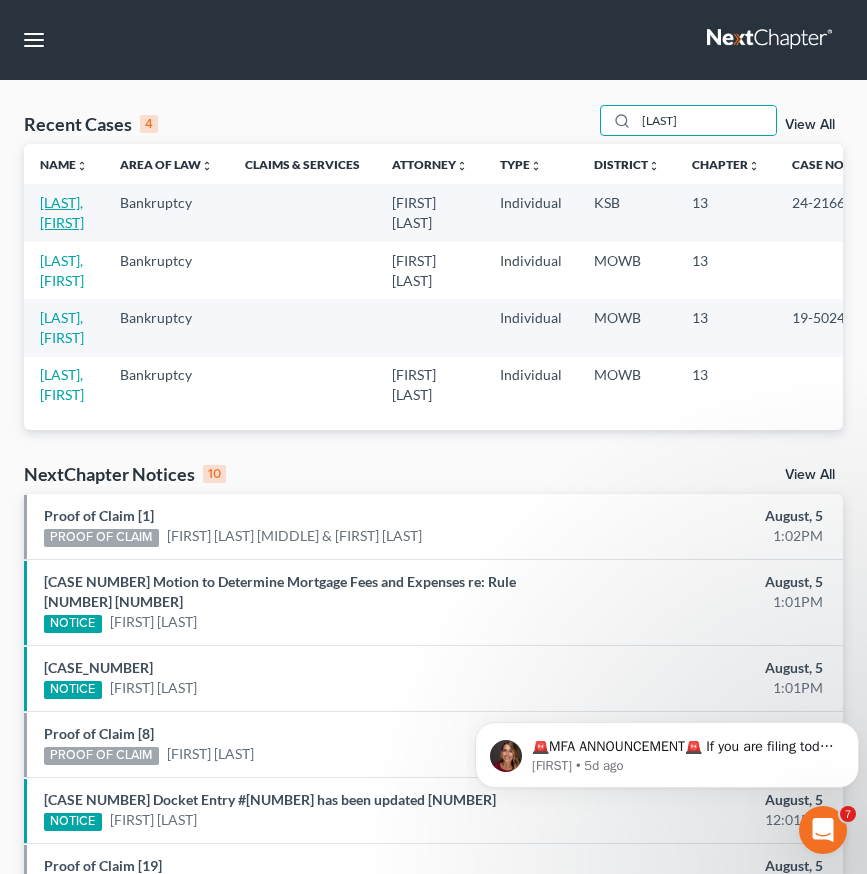 click on "[LAST], [FIRST]" at bounding box center (62, 212) 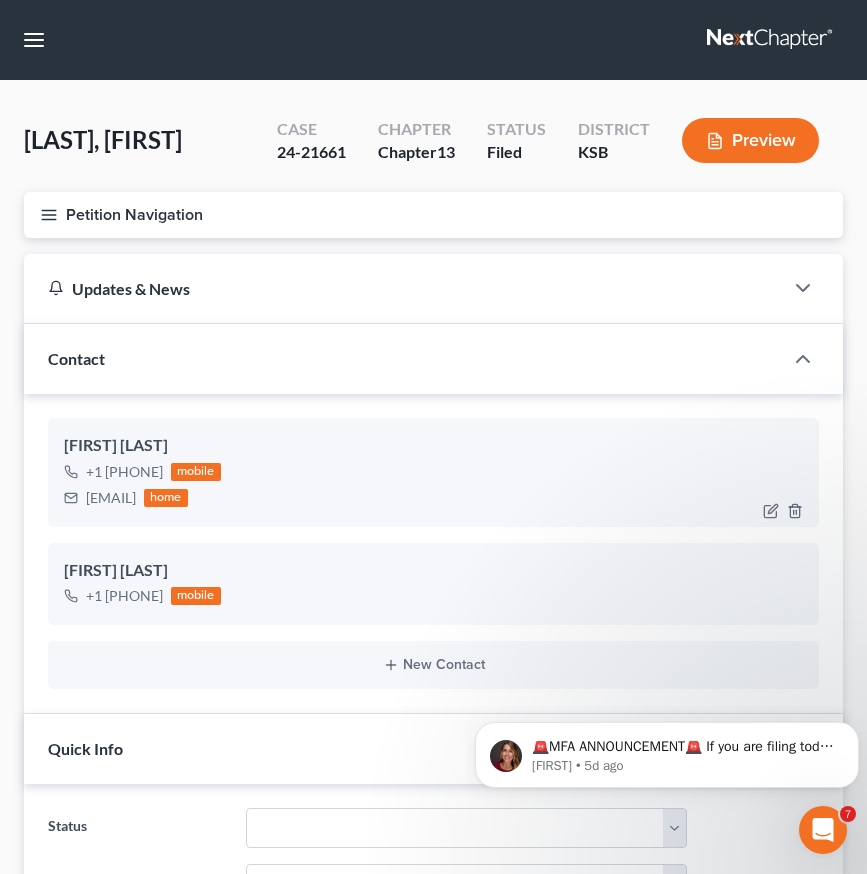scroll, scrollTop: 728, scrollLeft: 0, axis: vertical 